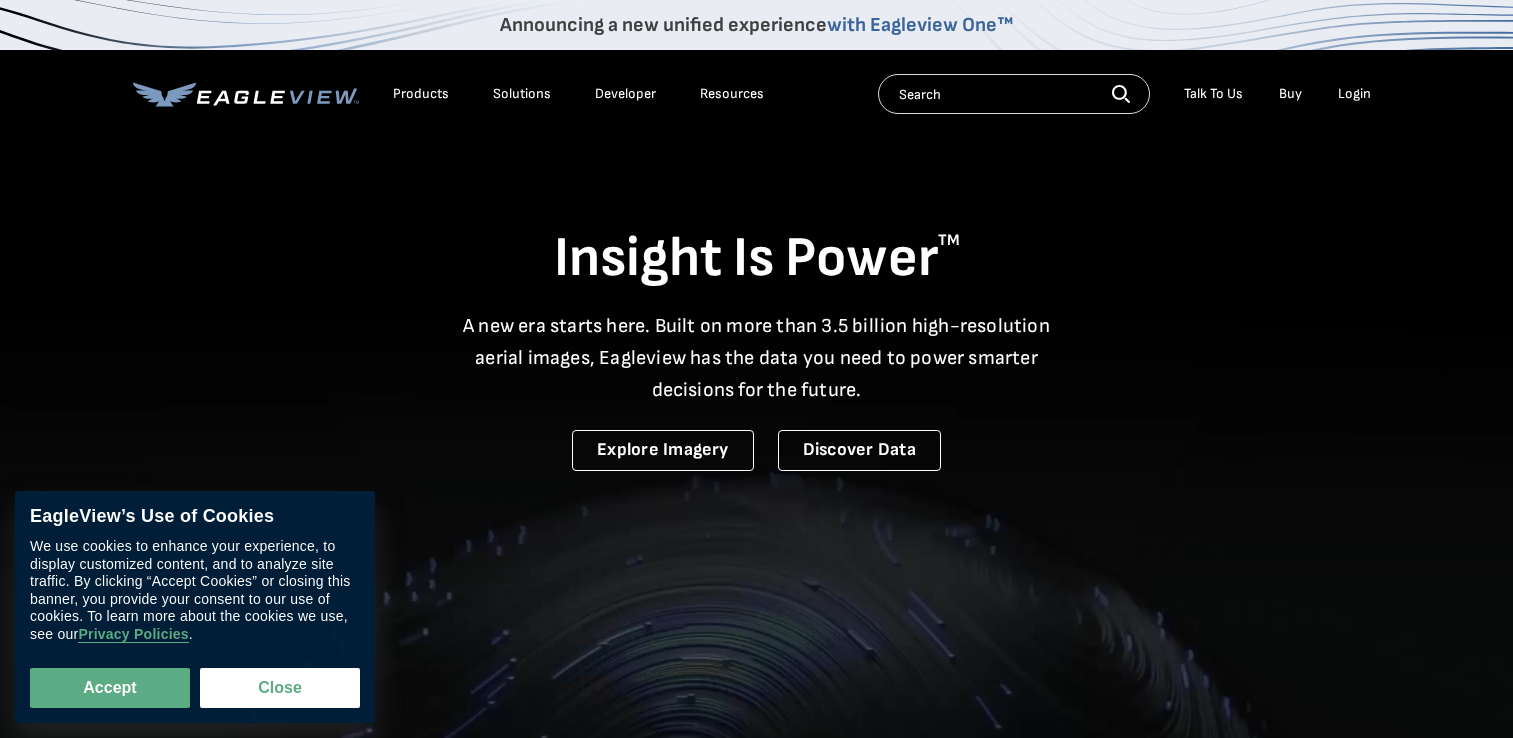 scroll, scrollTop: 0, scrollLeft: 0, axis: both 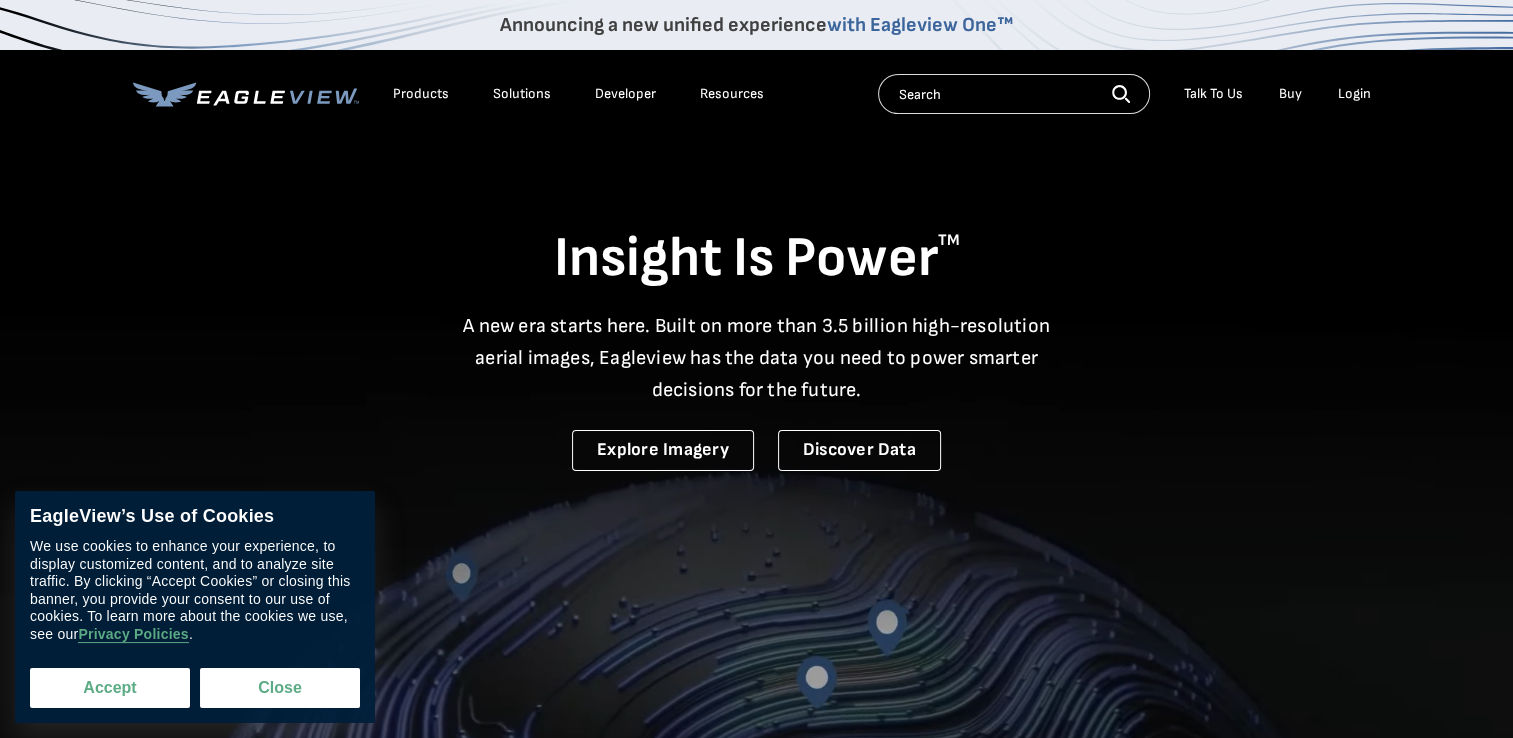 click on "Accept" at bounding box center (110, 688) 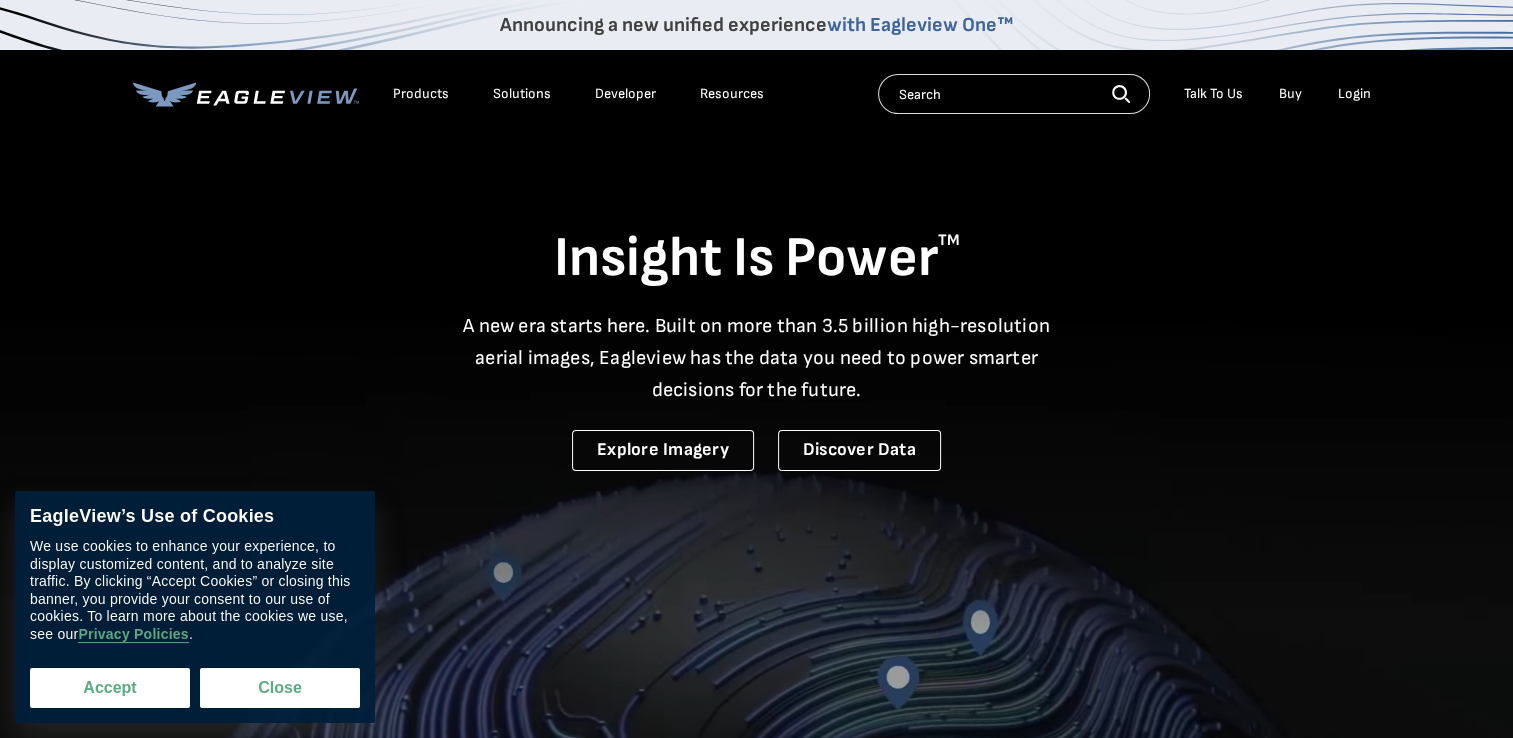 checkbox on "true" 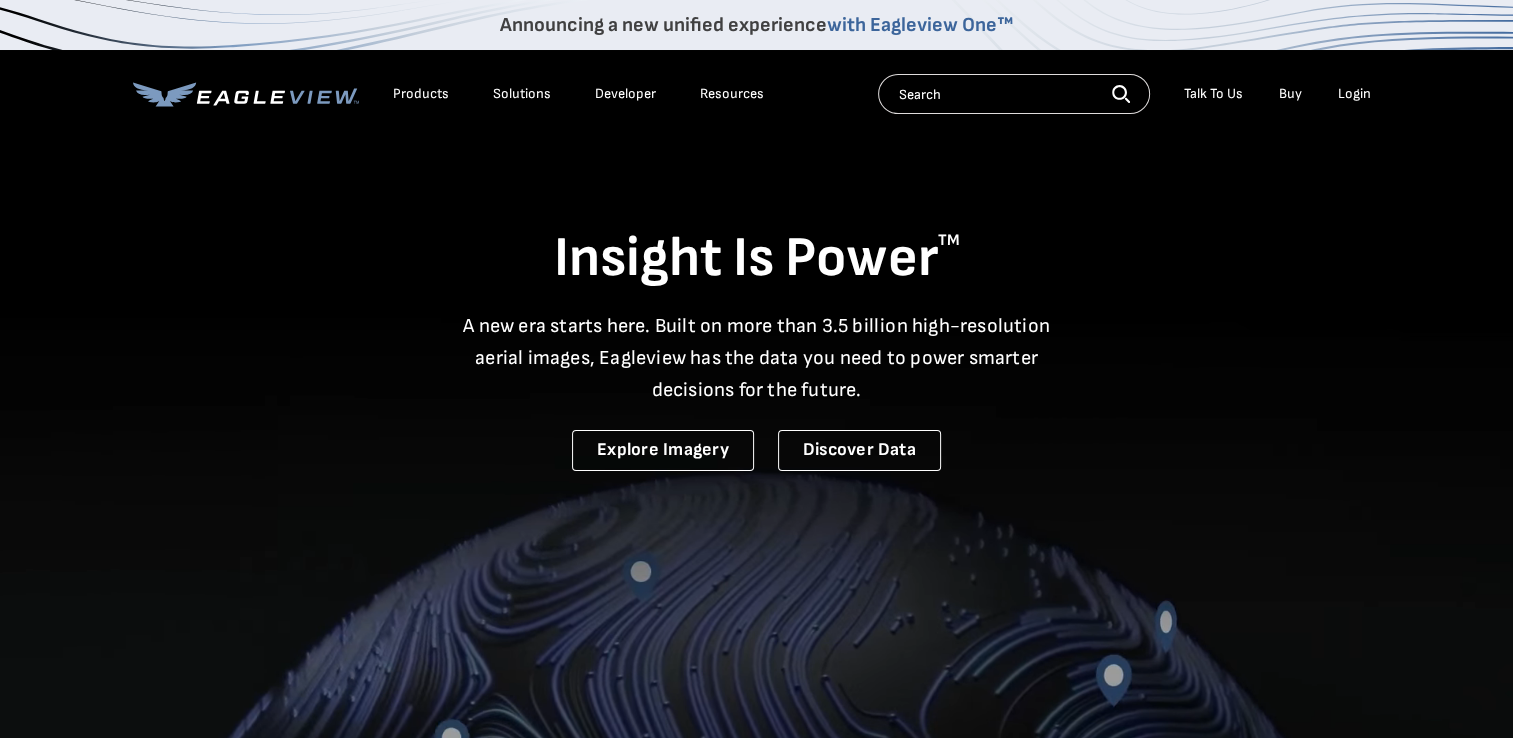 click on "Login" at bounding box center (1354, 94) 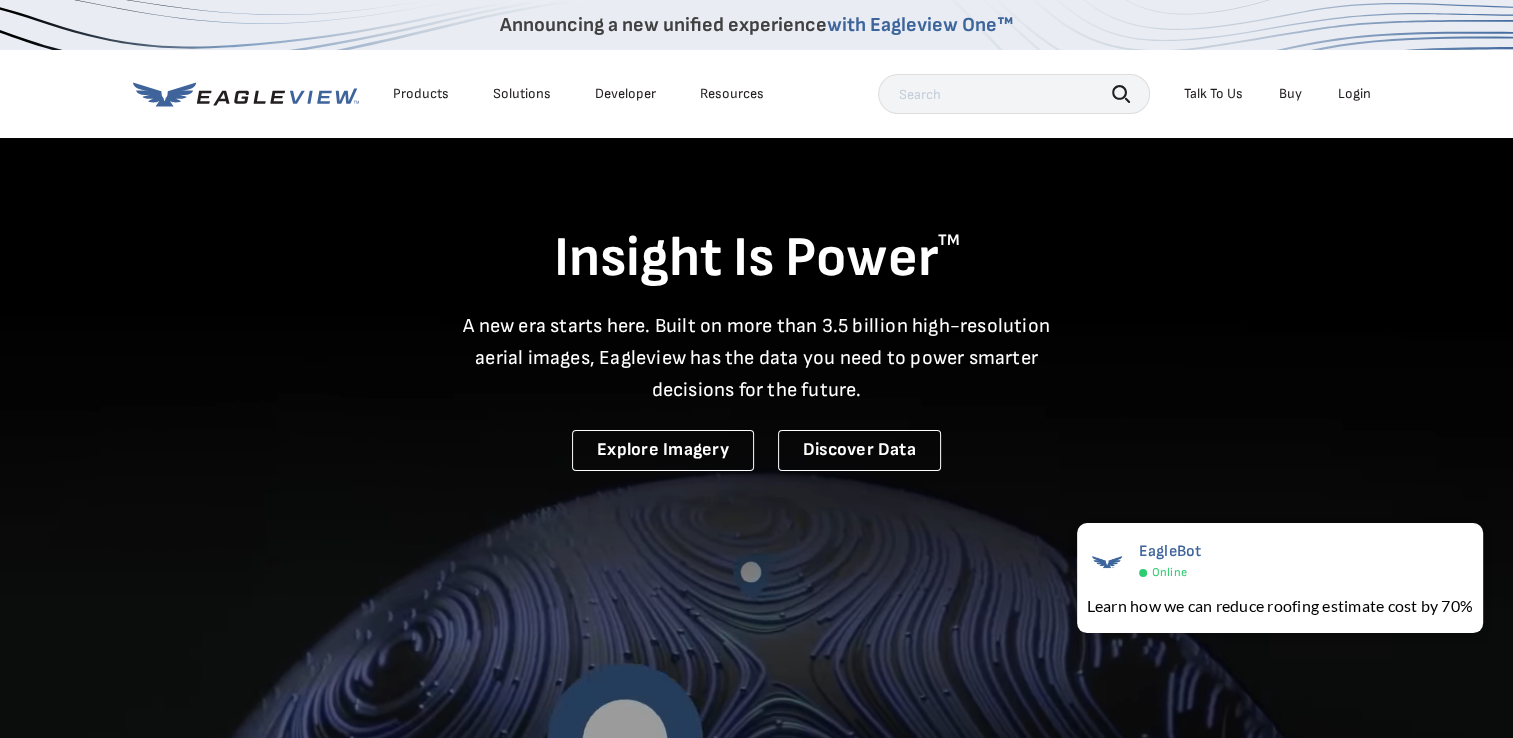 click on "Insight Is Power TM
A new era starts here. Built on more than 3.5 billion high-resolution aerial images, Eagleview has the data you need to power smarter decisions for the future.
Explore Imagery
Discover Data" at bounding box center [757, 303] 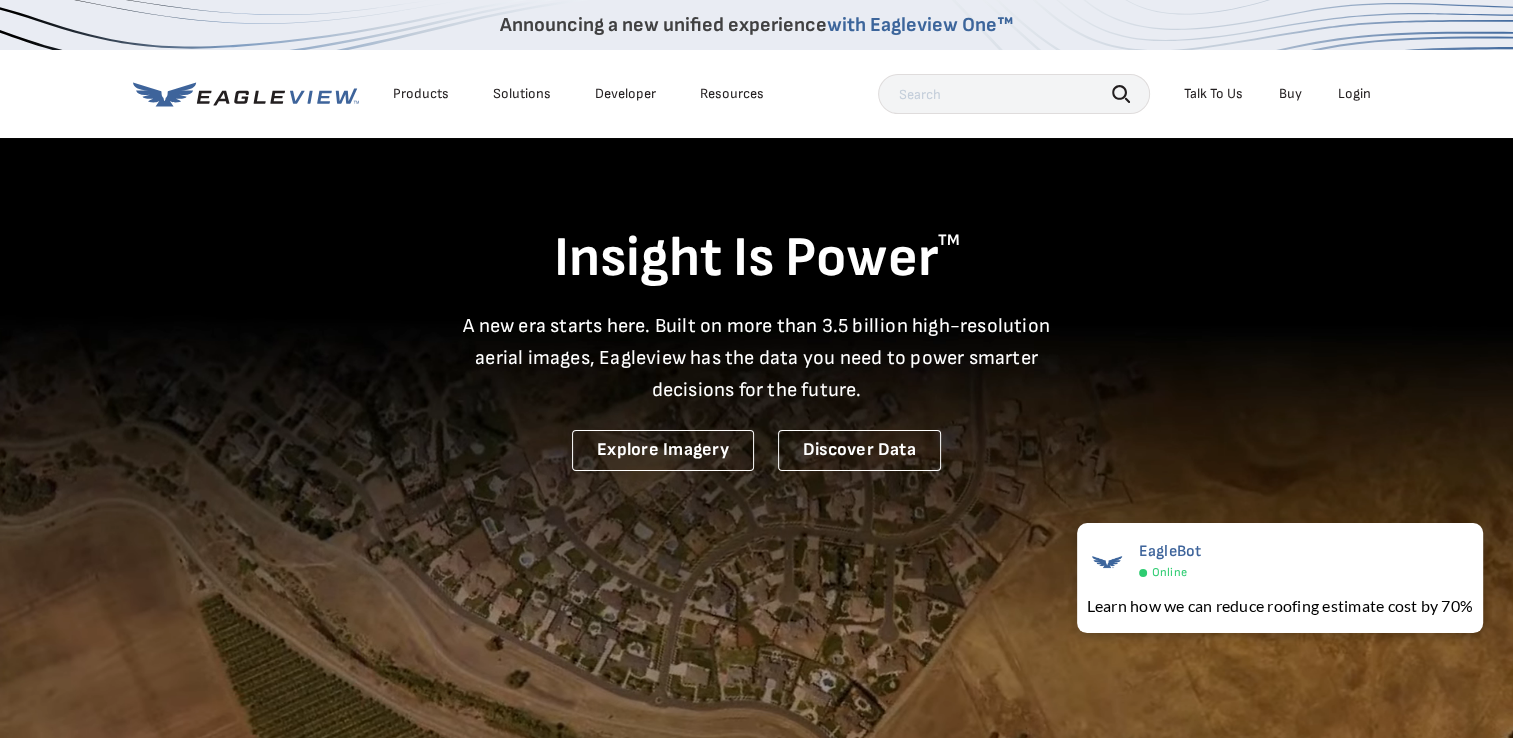 click on "Login" at bounding box center (1354, 94) 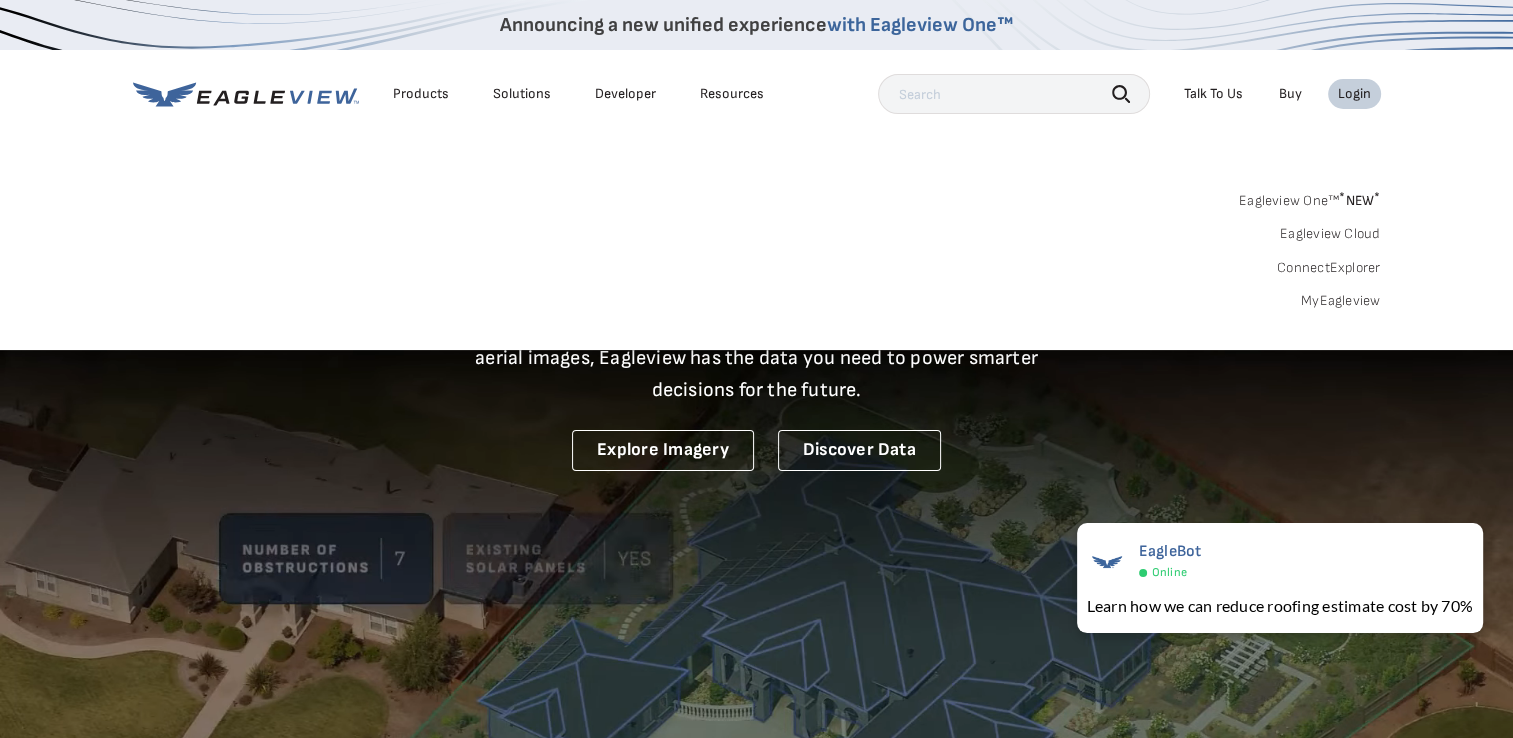 click on "Eagleview One™  * NEW *" at bounding box center [1310, 197] 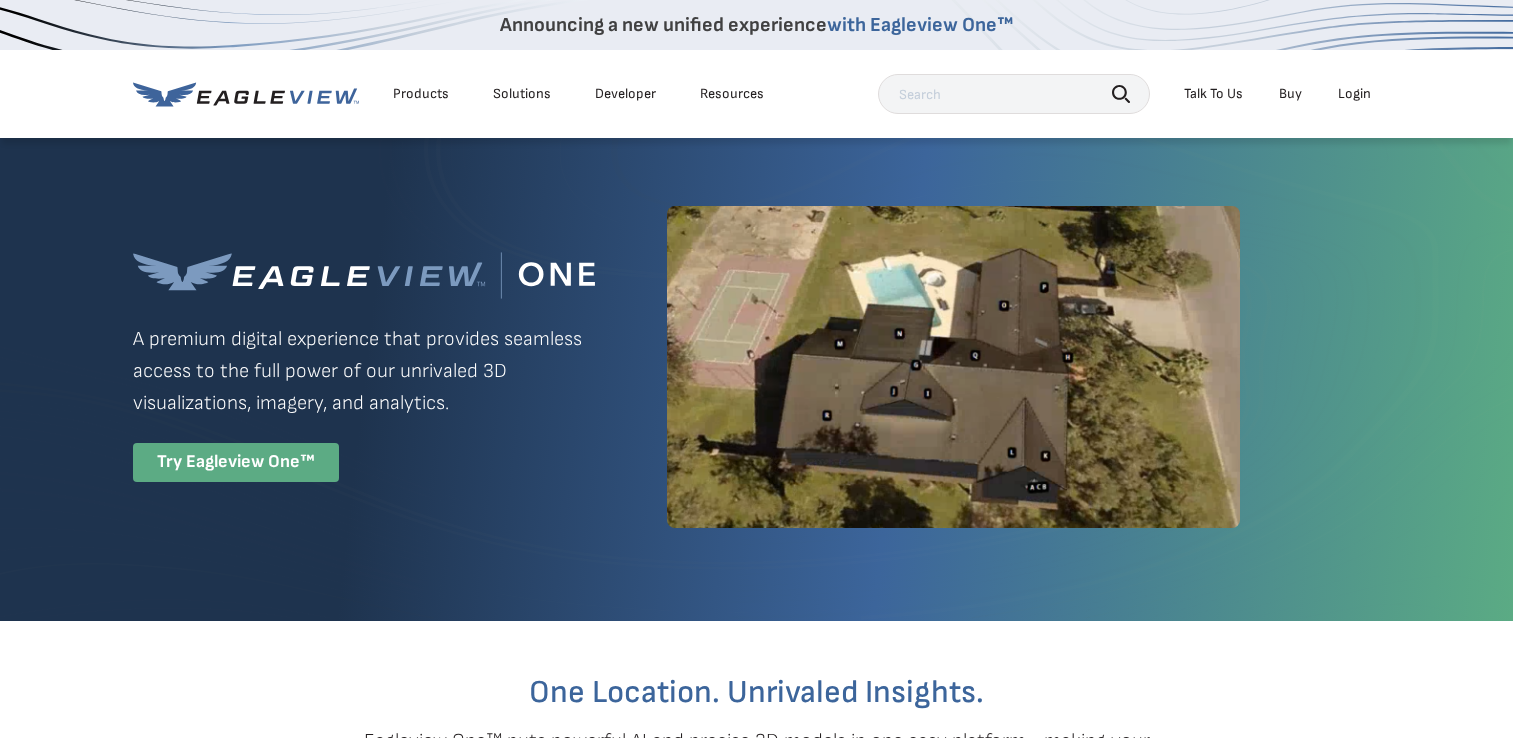 scroll, scrollTop: 0, scrollLeft: 0, axis: both 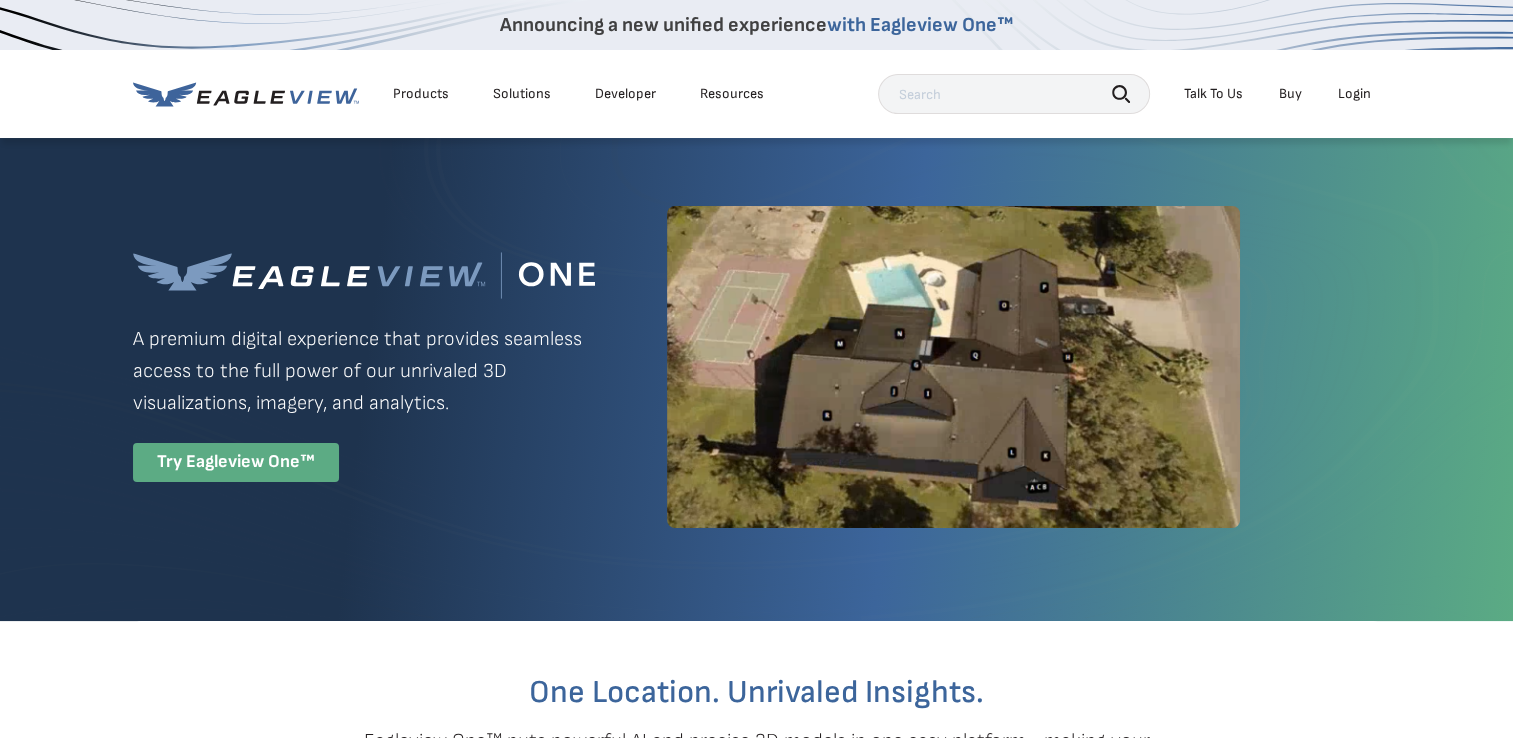 click at bounding box center (1014, 94) 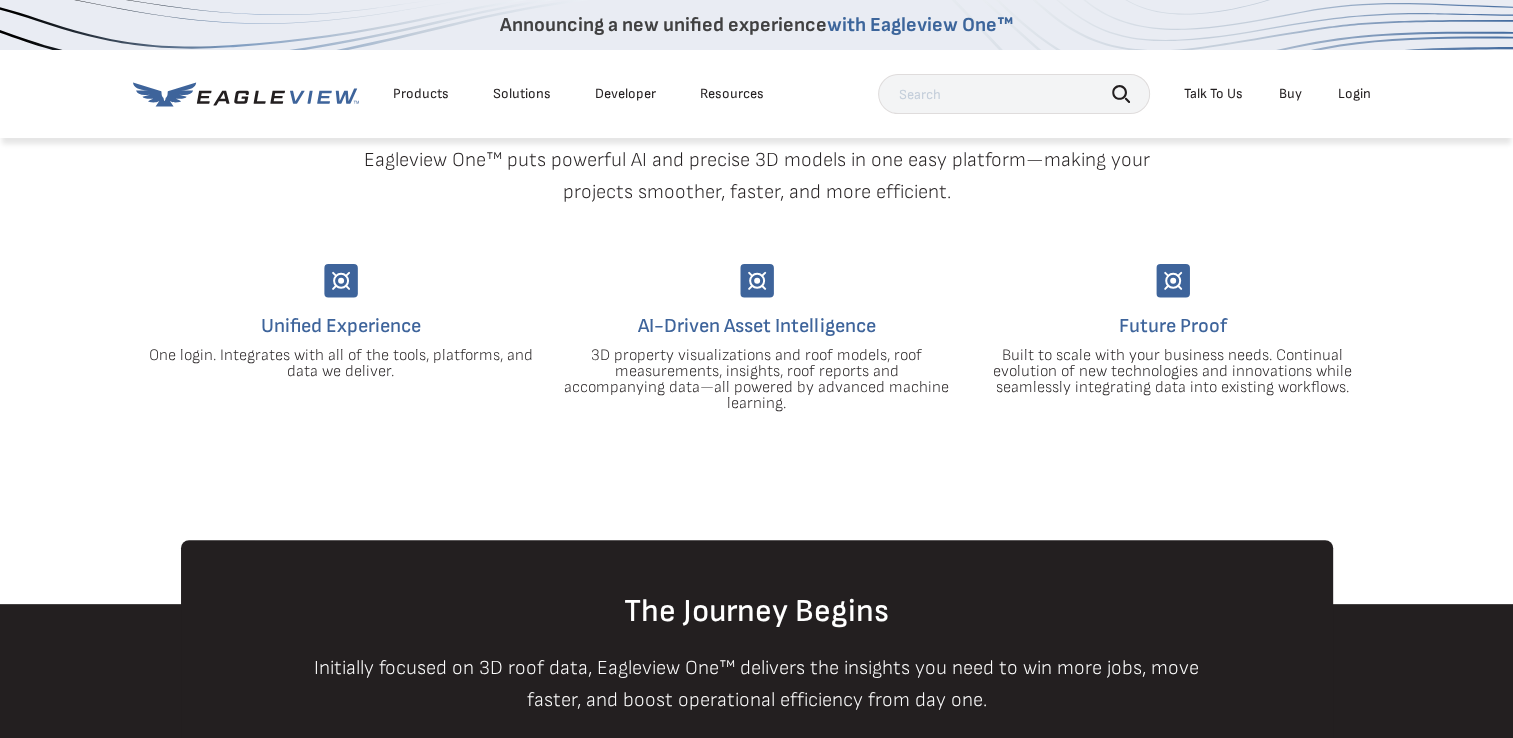 scroll, scrollTop: 626, scrollLeft: 0, axis: vertical 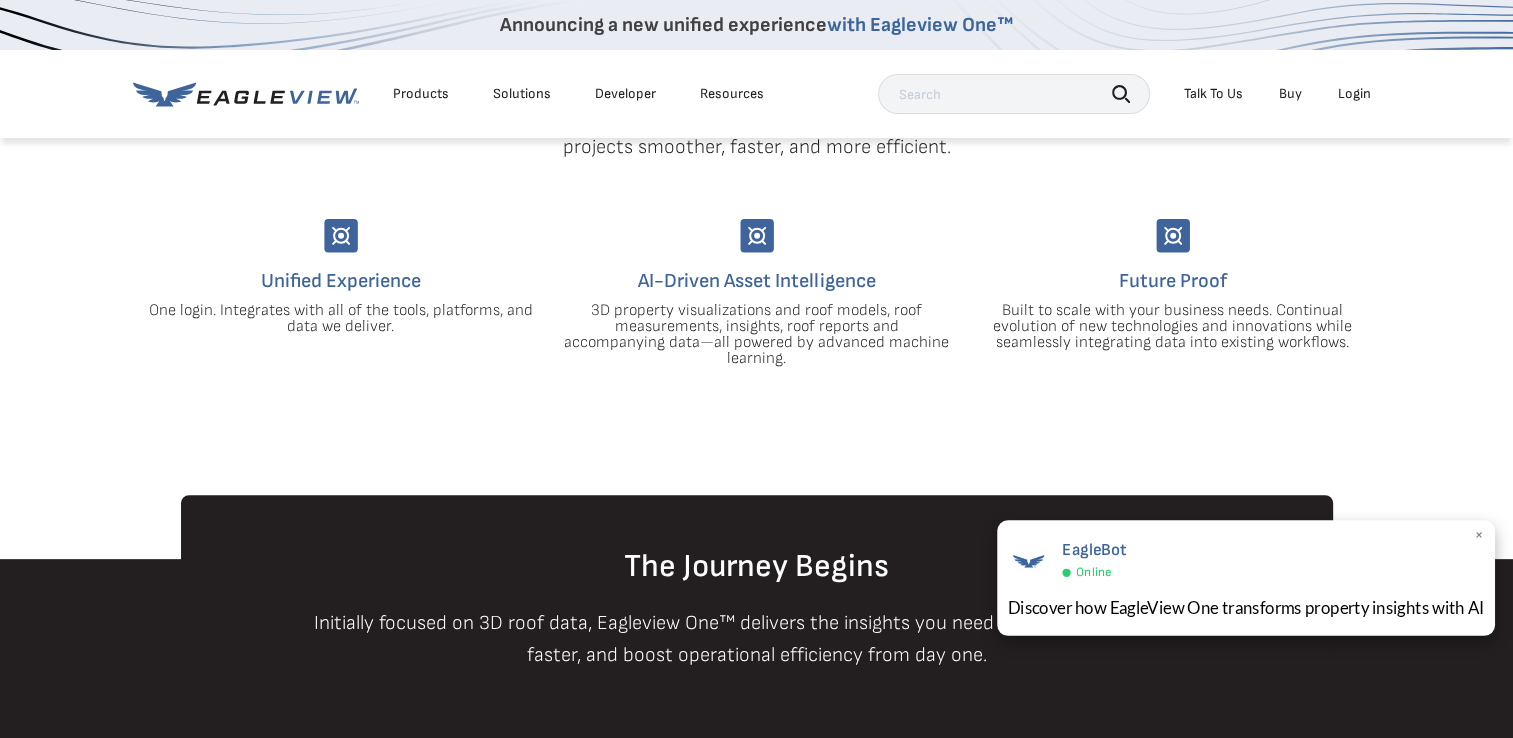 click on "×" at bounding box center (1479, 536) 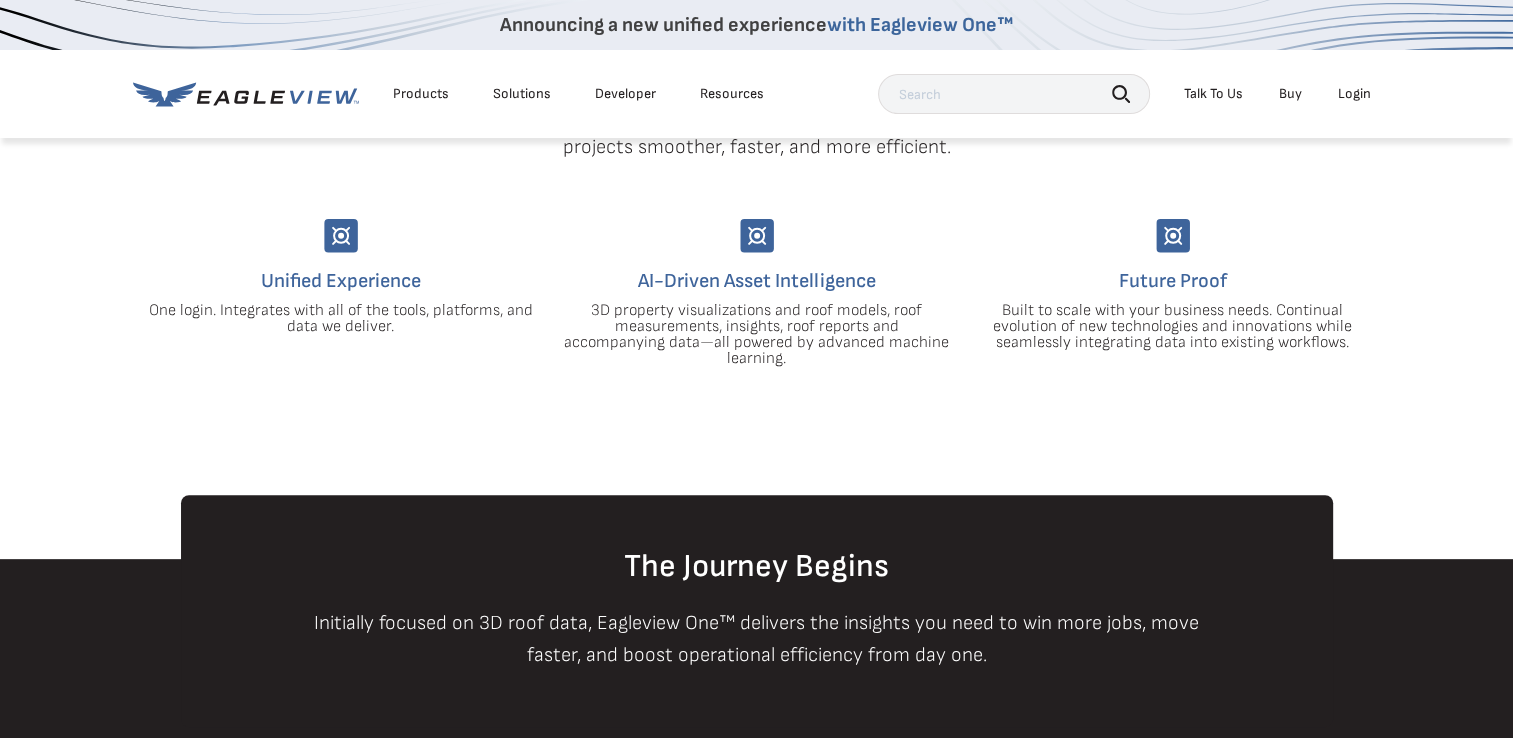 click on "Buy" at bounding box center [1290, 94] 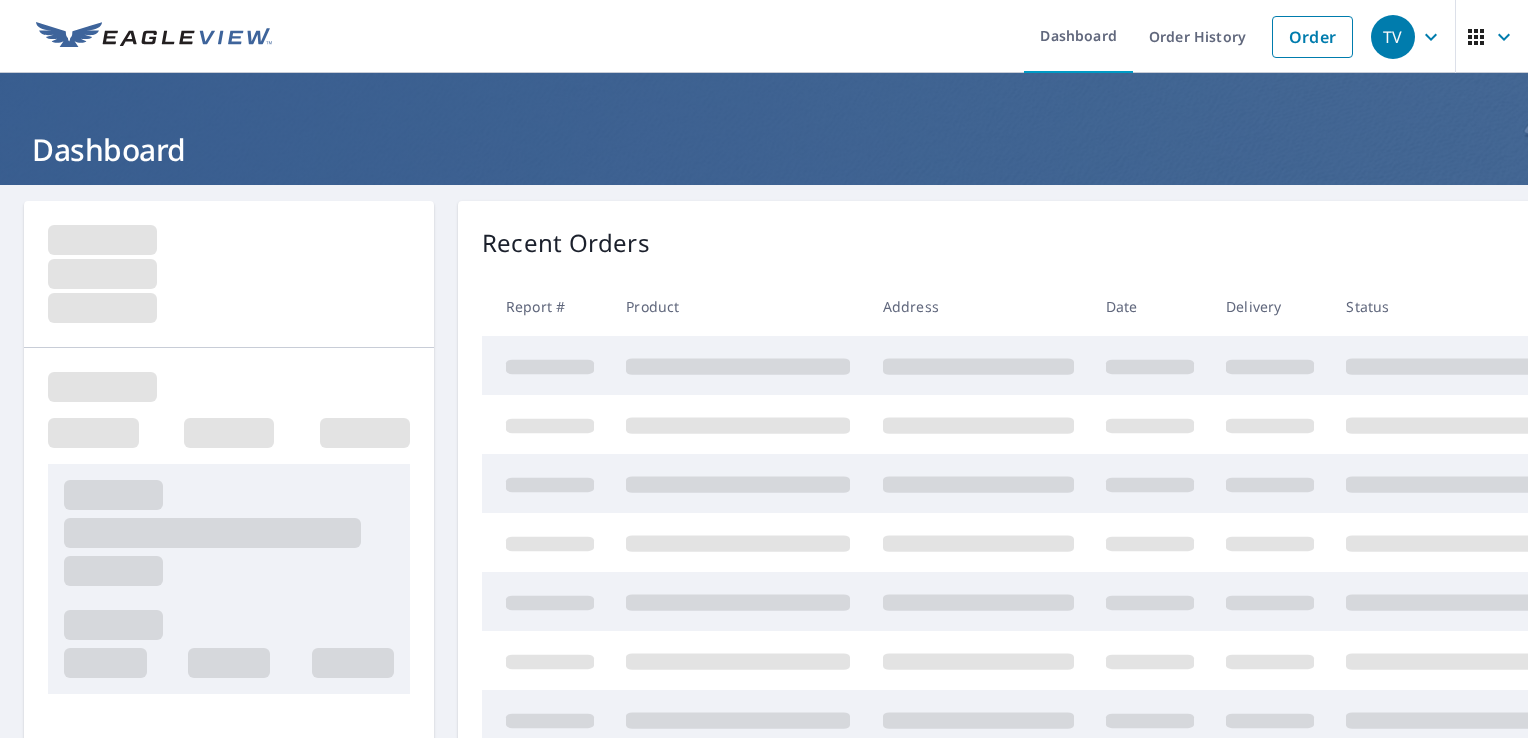 scroll, scrollTop: 0, scrollLeft: 0, axis: both 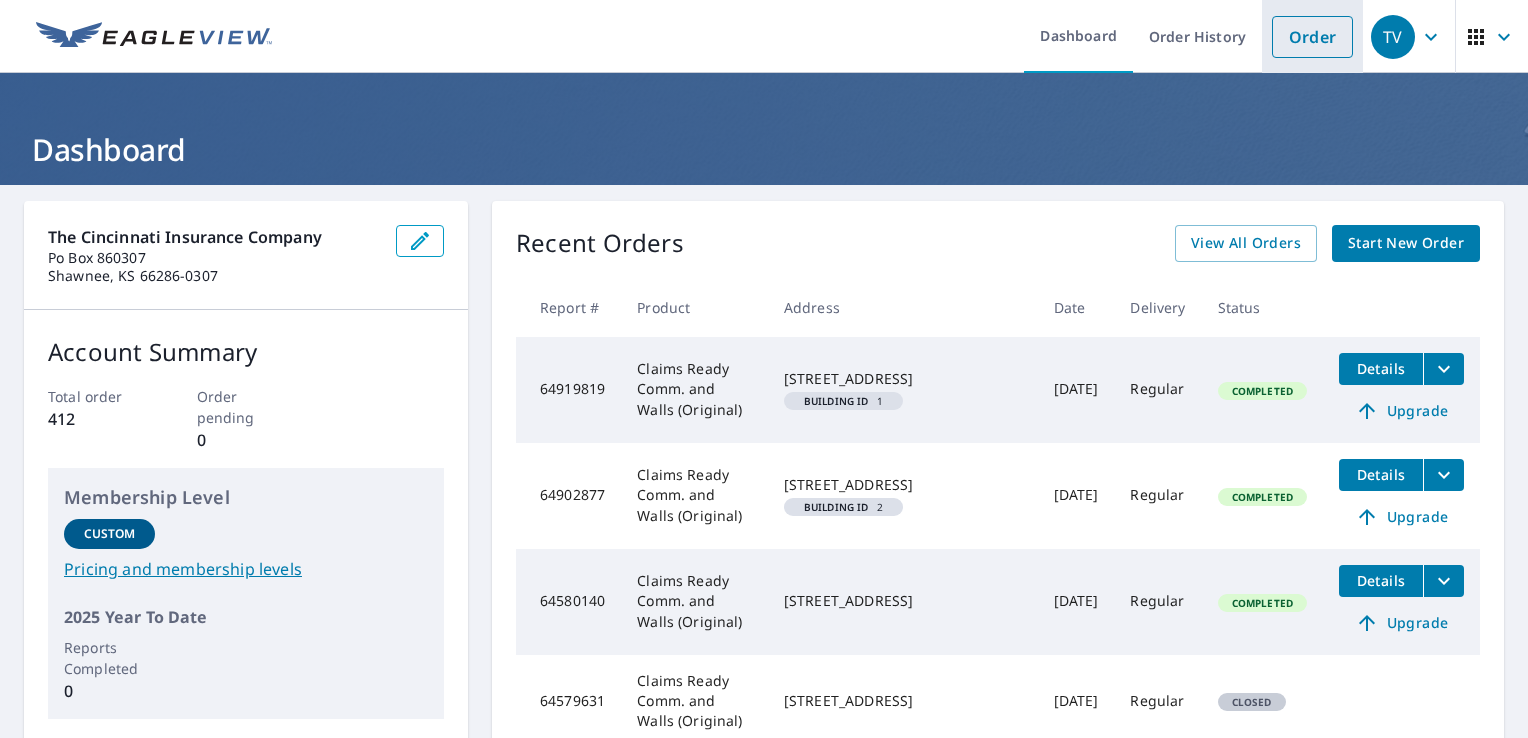 click on "Order" at bounding box center [1312, 37] 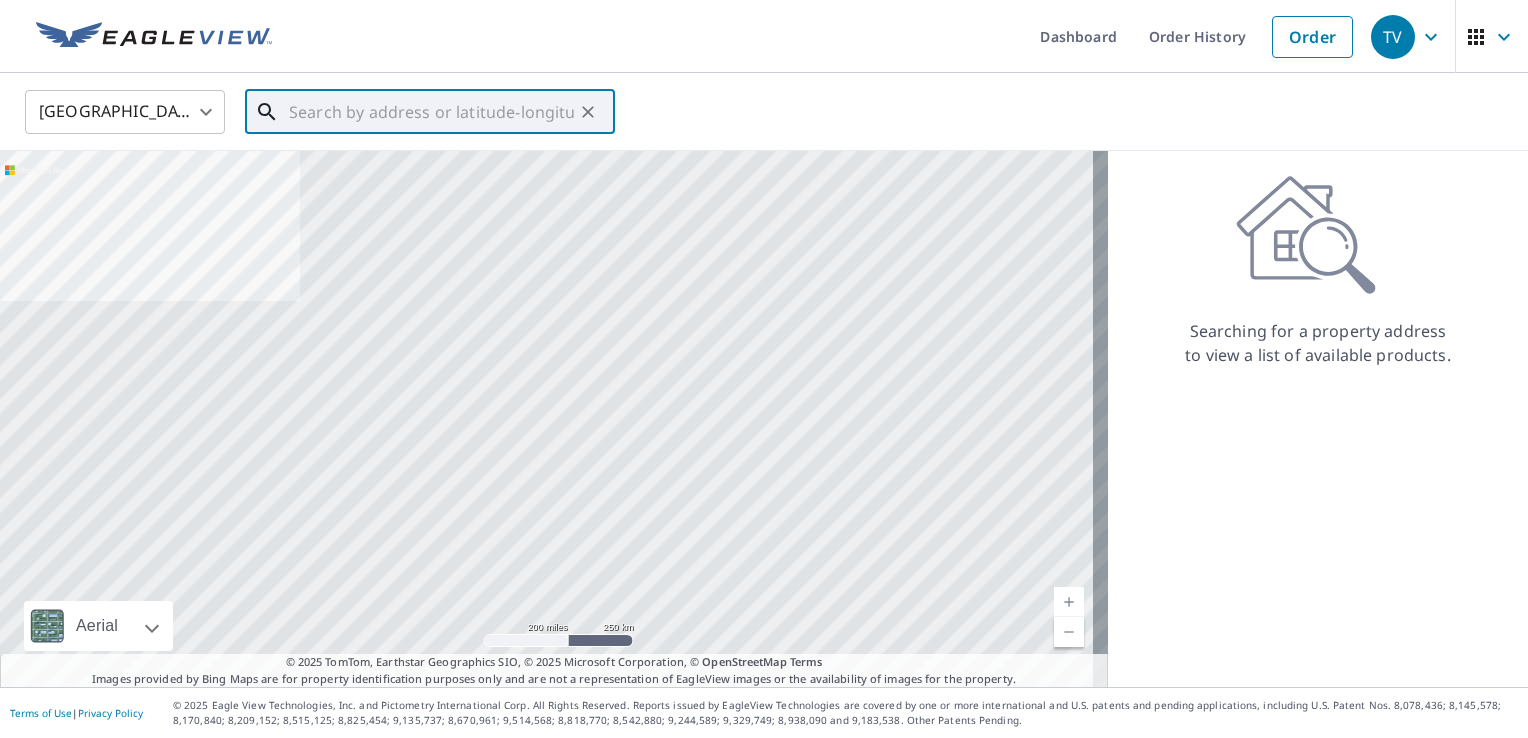 click at bounding box center (431, 112) 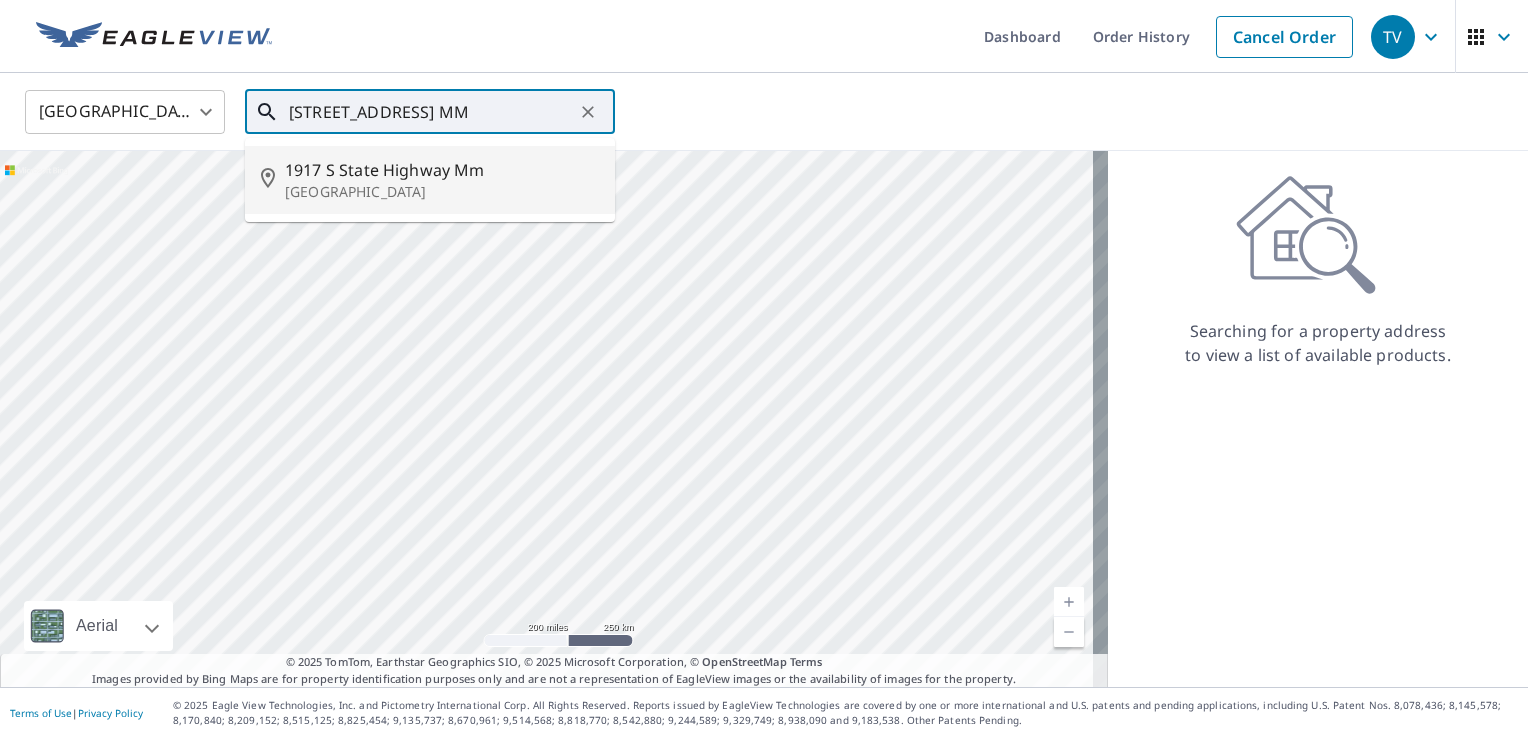 click on "1917 S State Highway Mm" at bounding box center (442, 170) 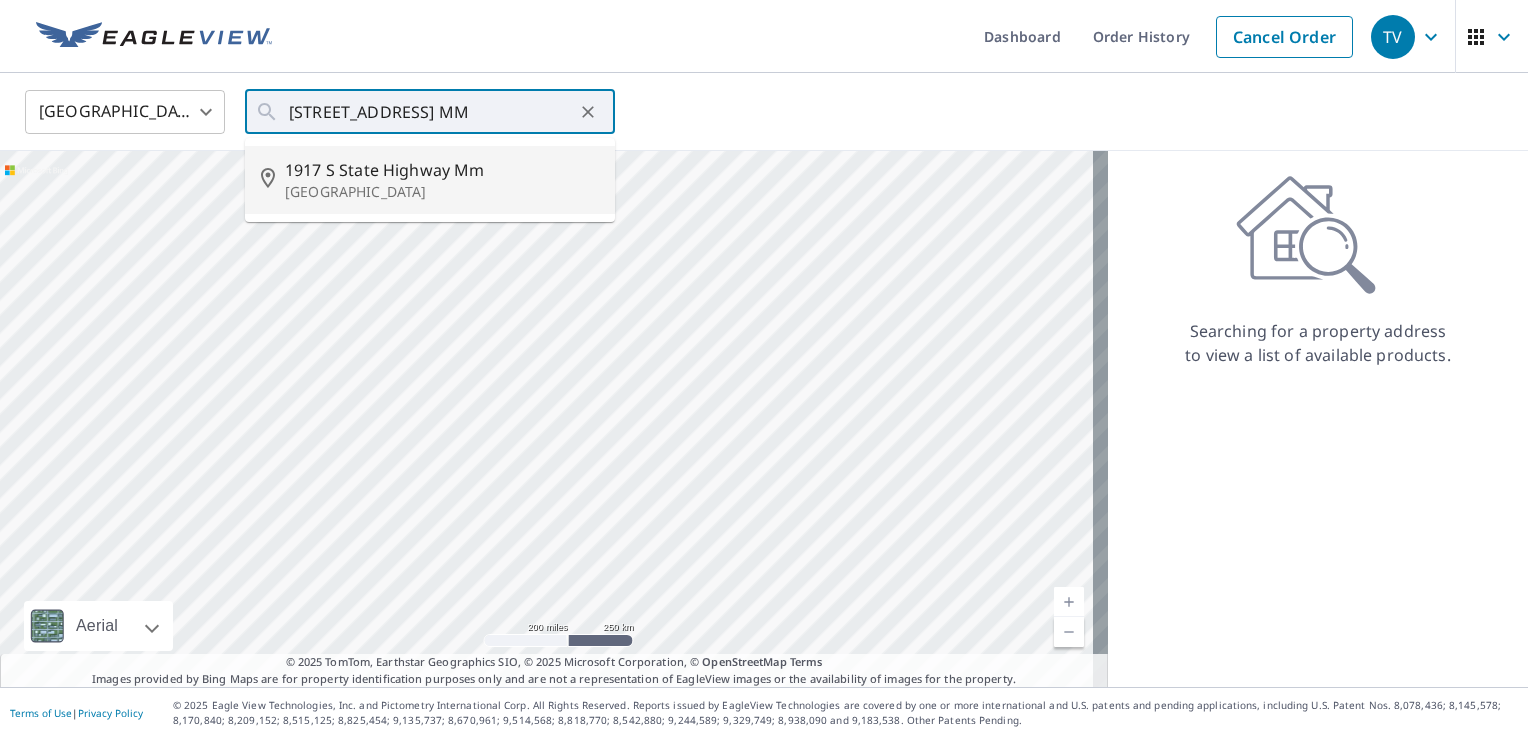 type on "1917 S State Highway Mm Springfield, MO 65802" 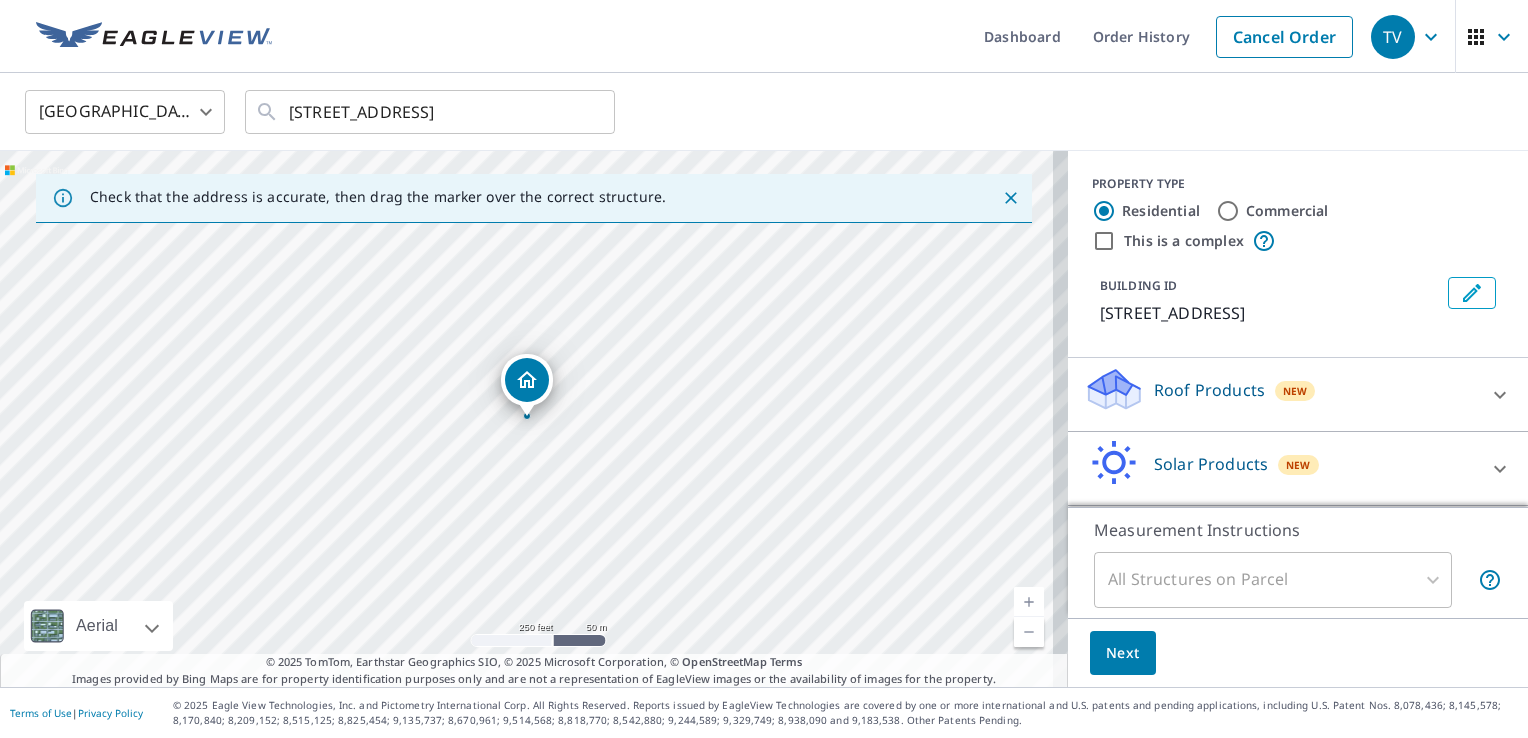 click 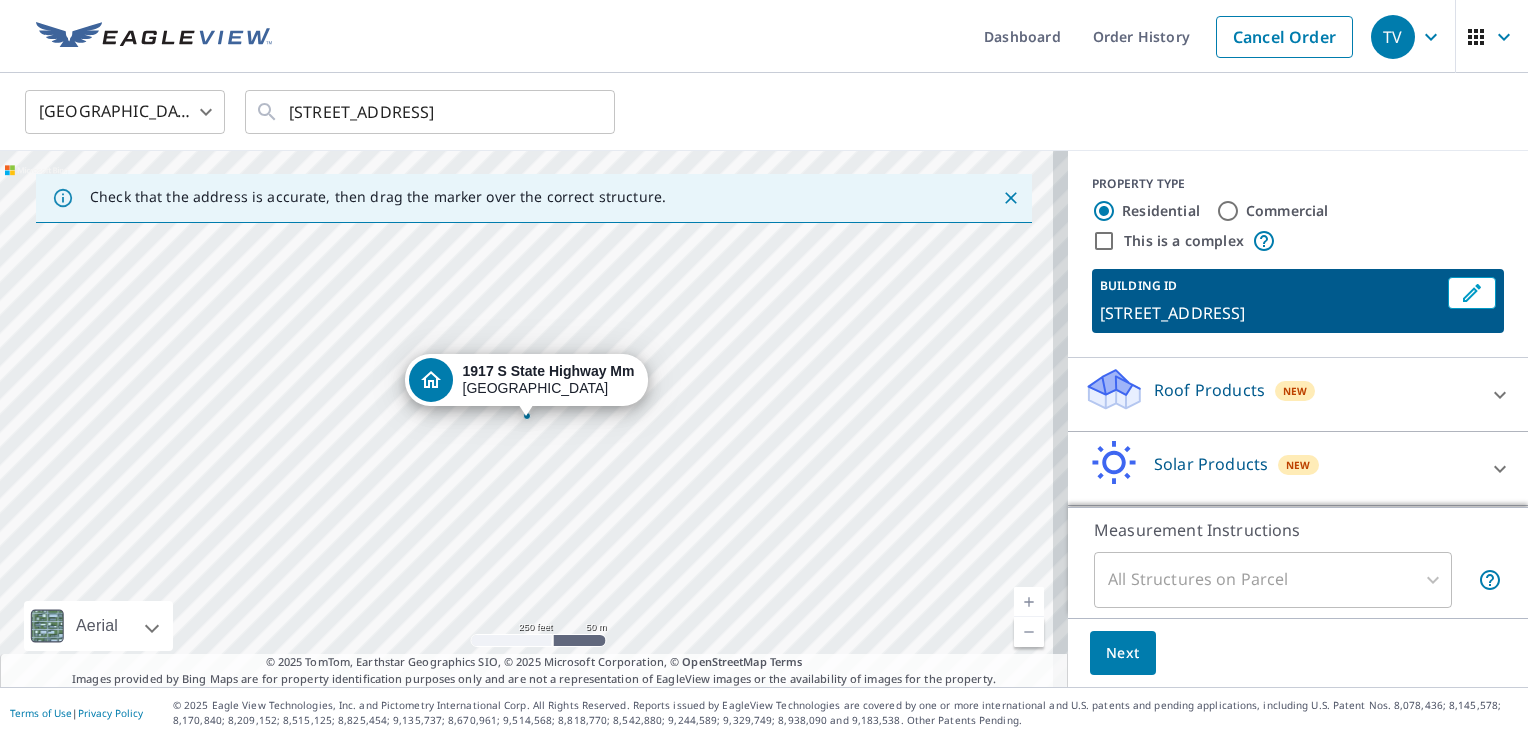click on "1917 S State Highway Mm Springfield, MO 65802" at bounding box center [534, 419] 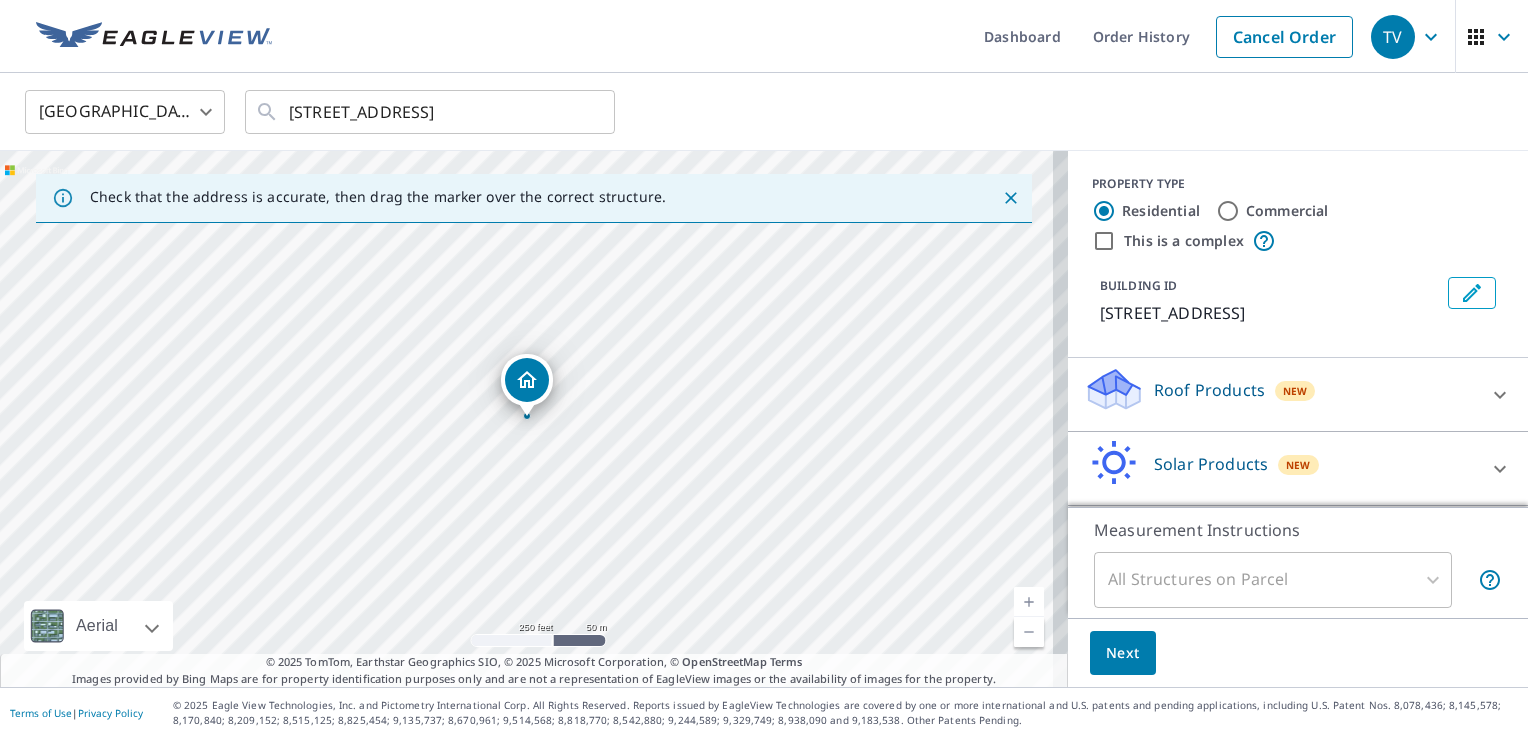 click 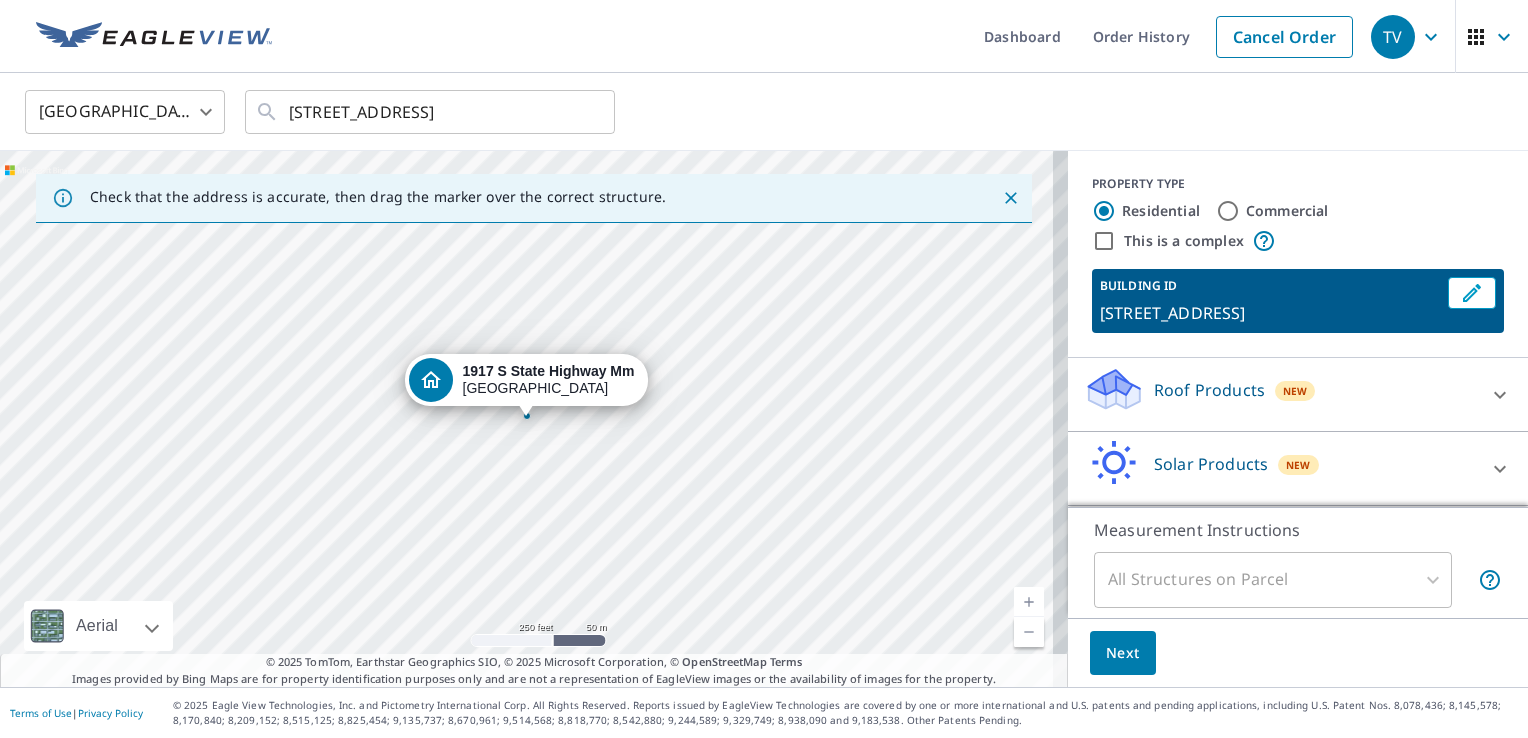 click on "1917 S State Highway Mm Springfield, MO 65802" at bounding box center (534, 419) 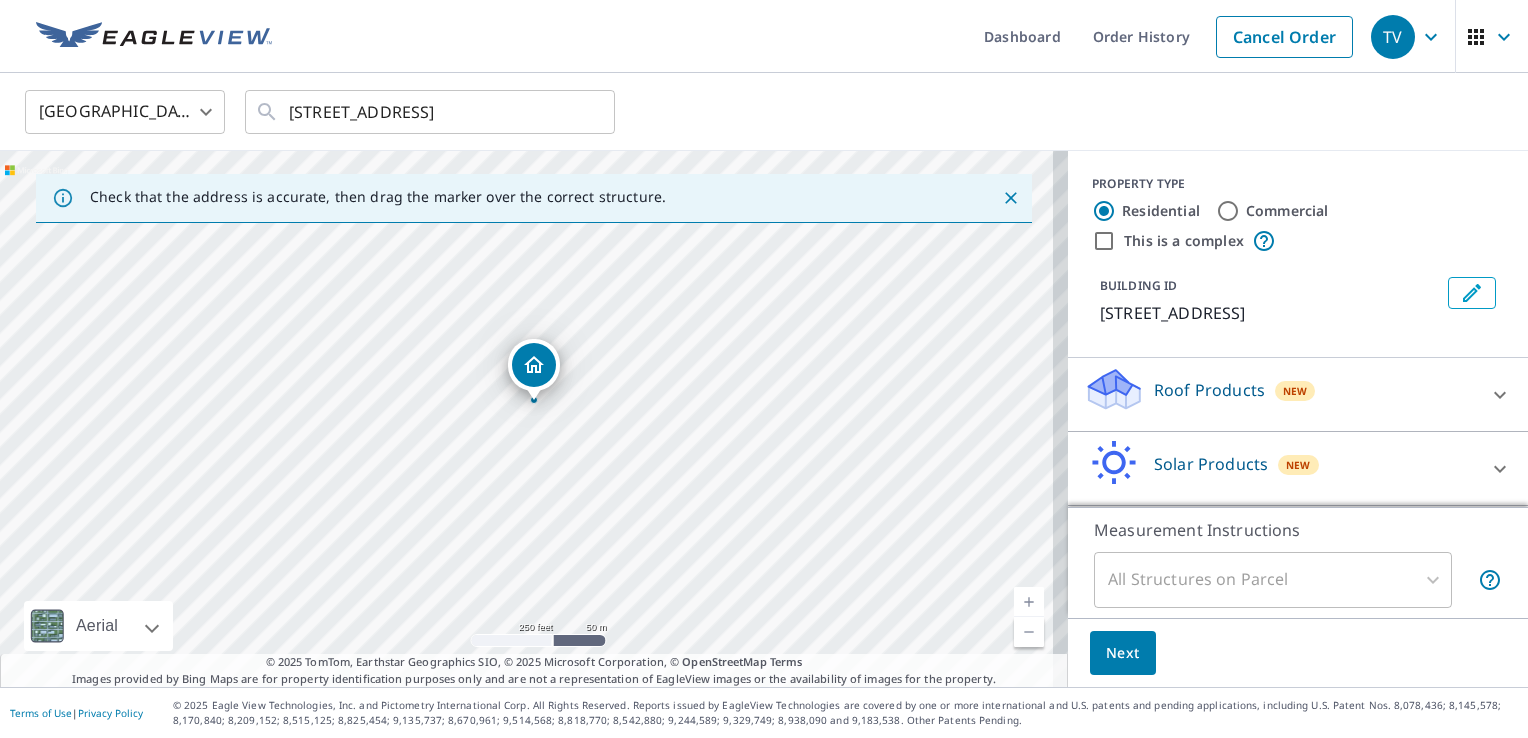 drag, startPoint x: 532, startPoint y: 379, endPoint x: 541, endPoint y: 357, distance: 23.769728 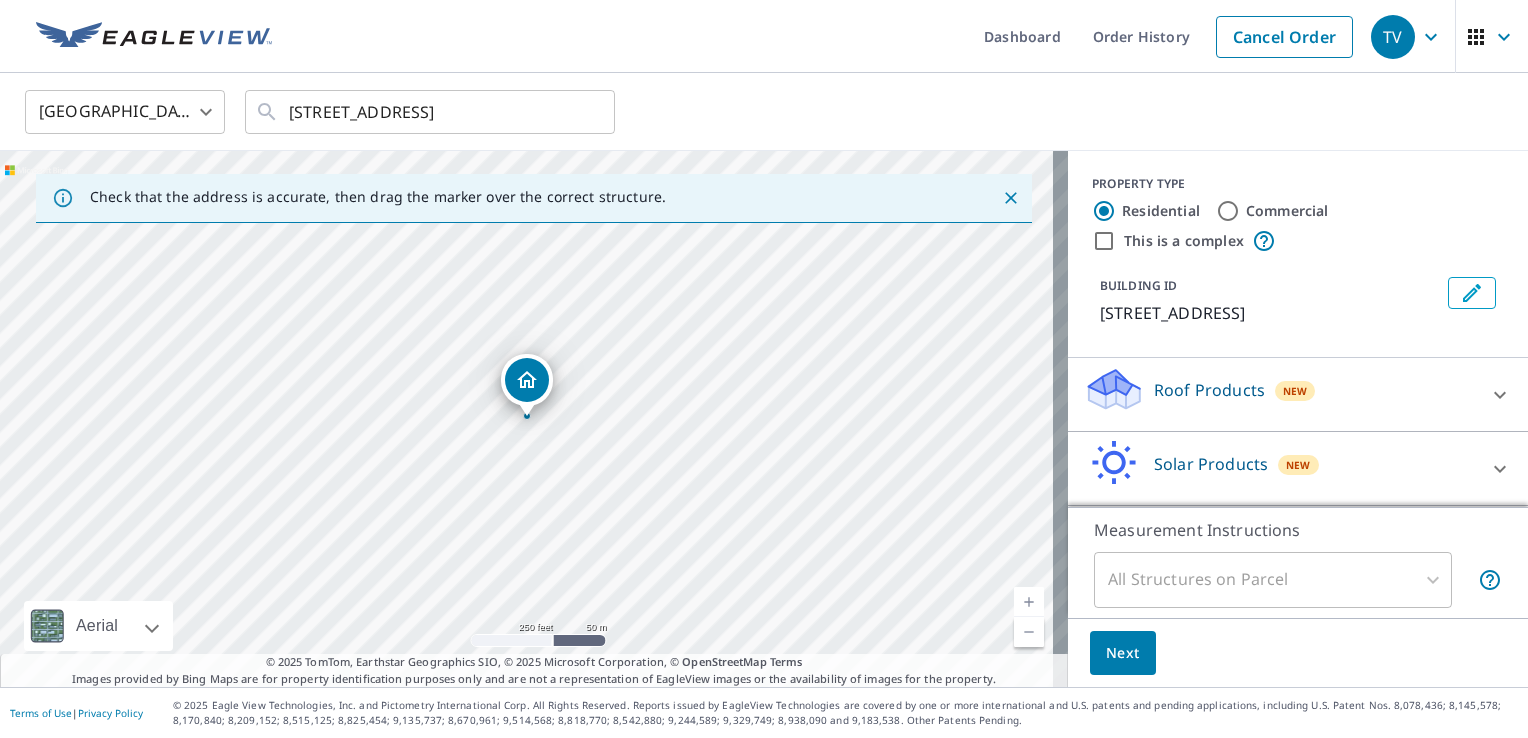 drag, startPoint x: 564, startPoint y: 395, endPoint x: 541, endPoint y: 410, distance: 27.45906 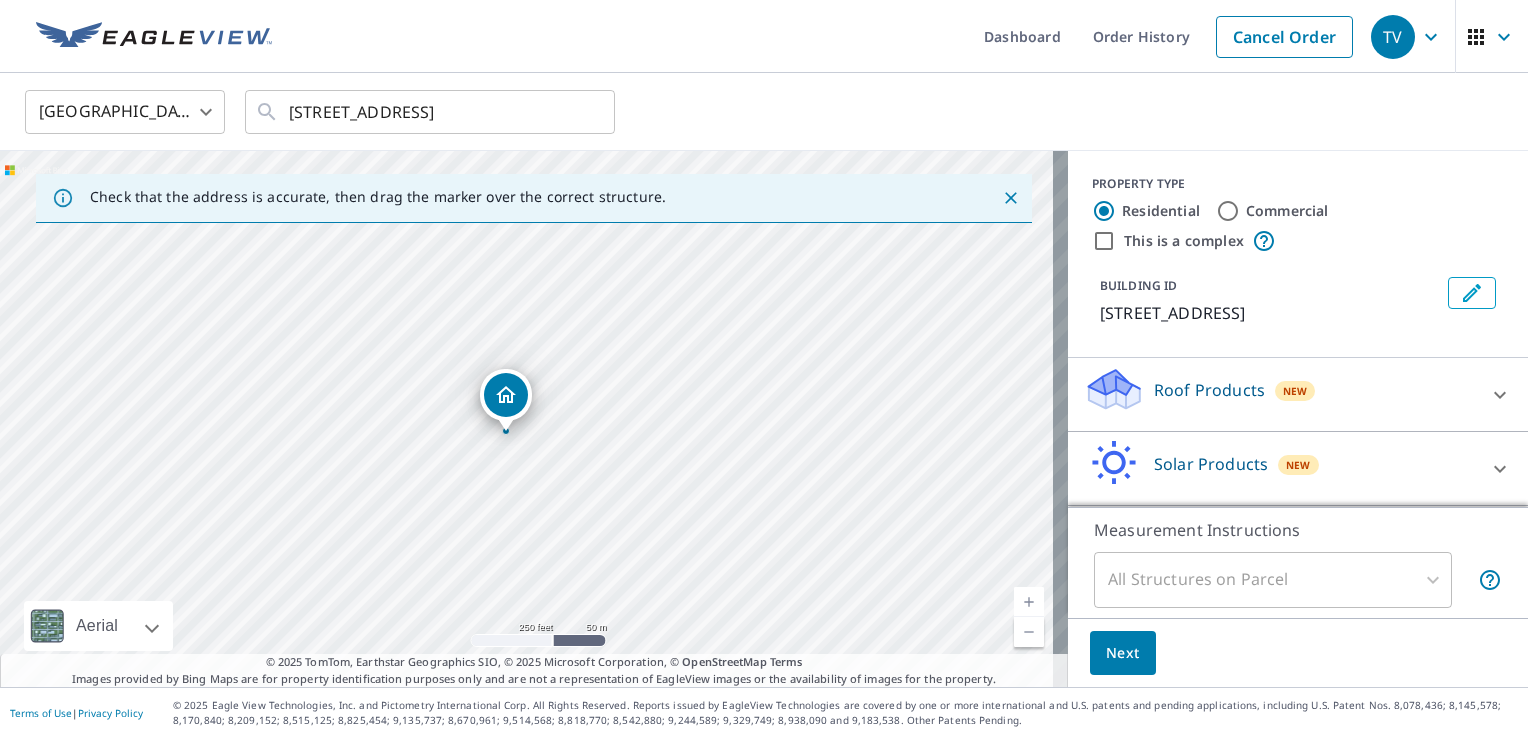 click on "1917 S State Highway Mm Springfield, MO 65802" at bounding box center (534, 419) 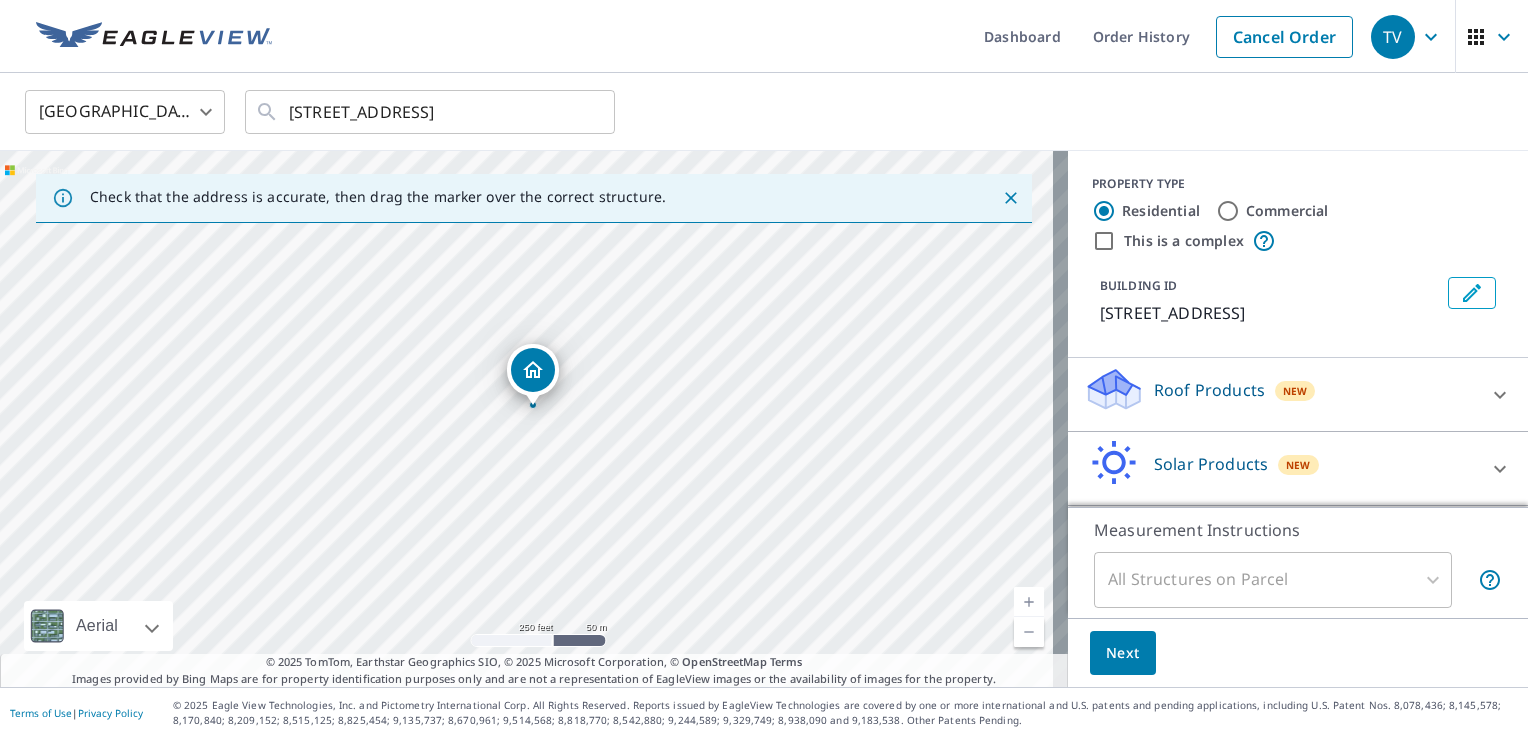 drag, startPoint x: 529, startPoint y: 386, endPoint x: 535, endPoint y: 375, distance: 12.529964 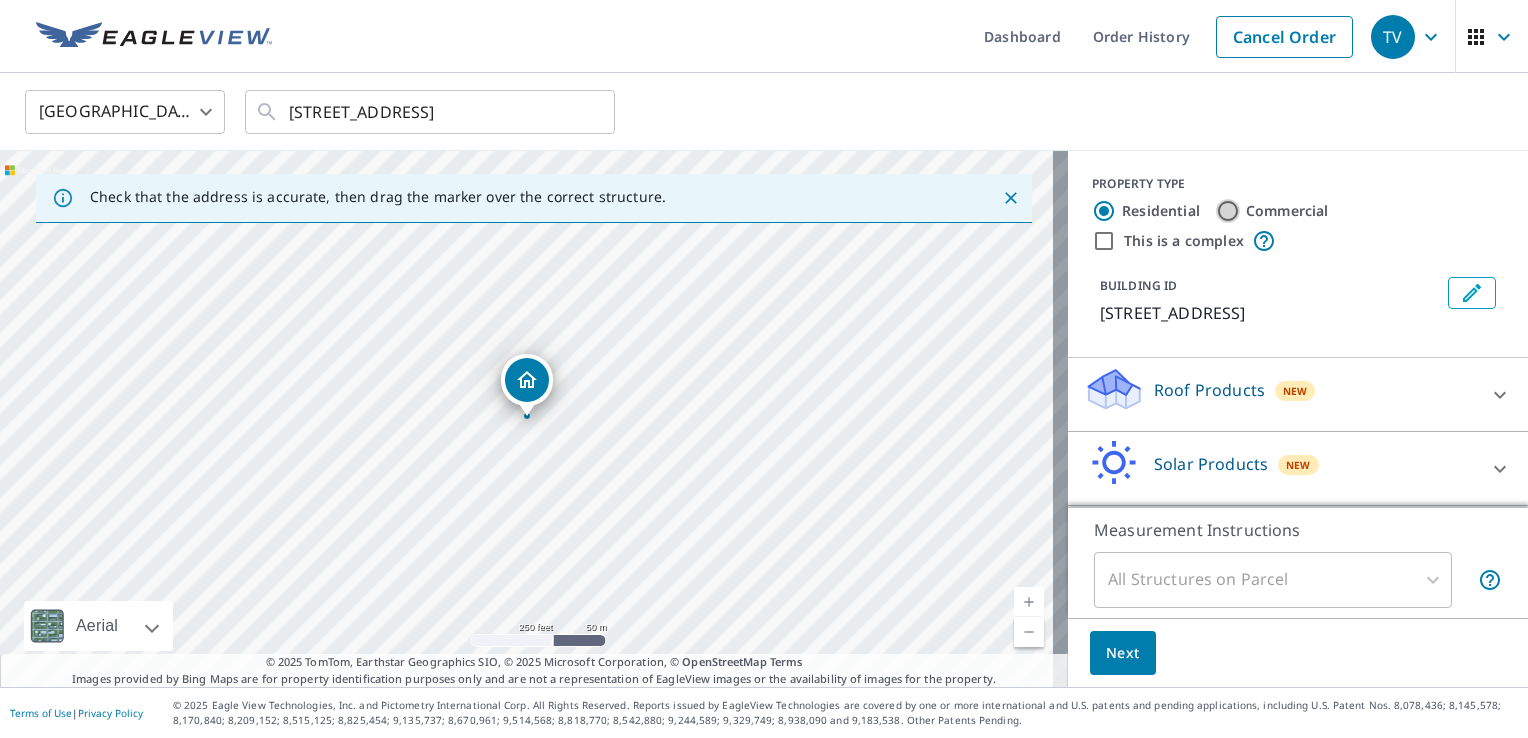 click on "Commercial" at bounding box center [1228, 211] 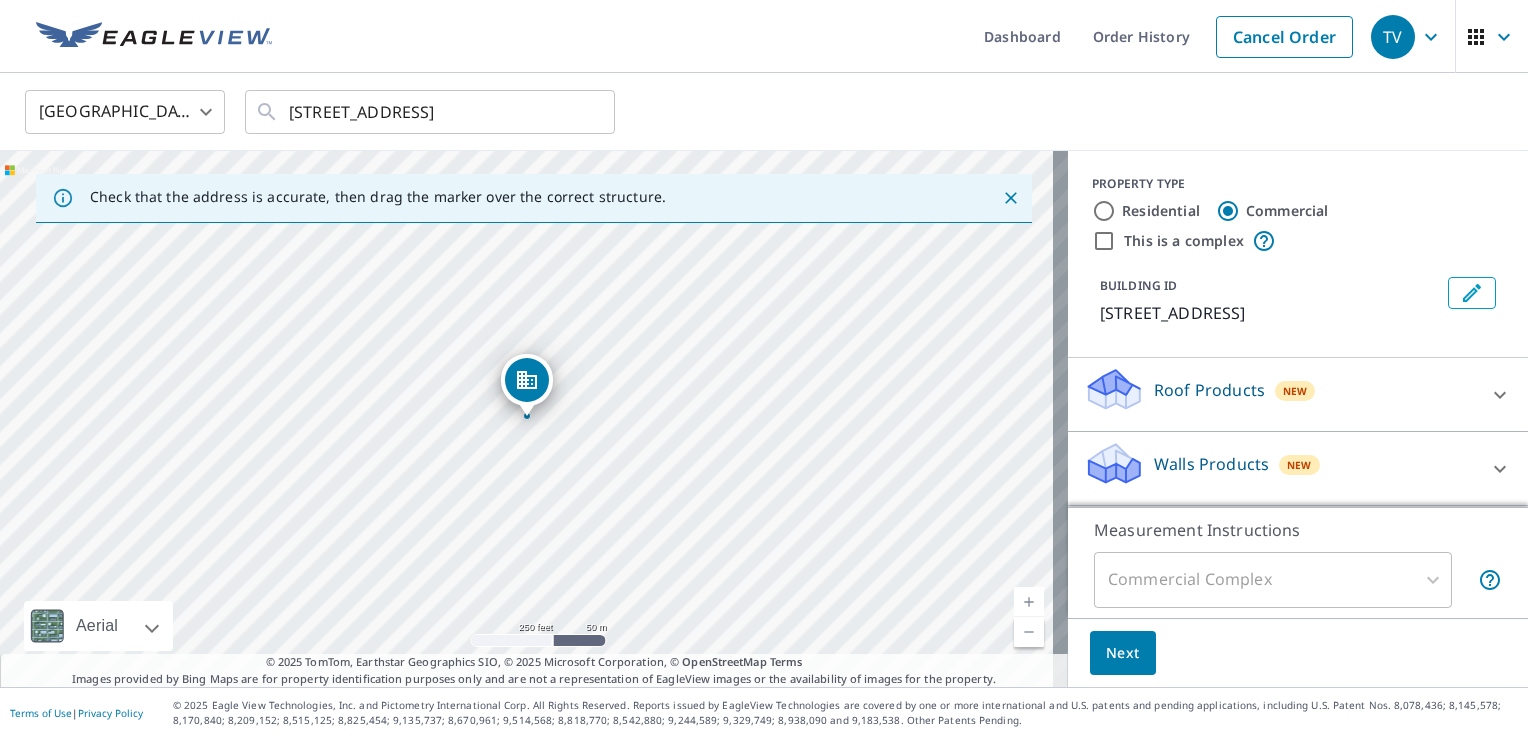 scroll, scrollTop: 21, scrollLeft: 0, axis: vertical 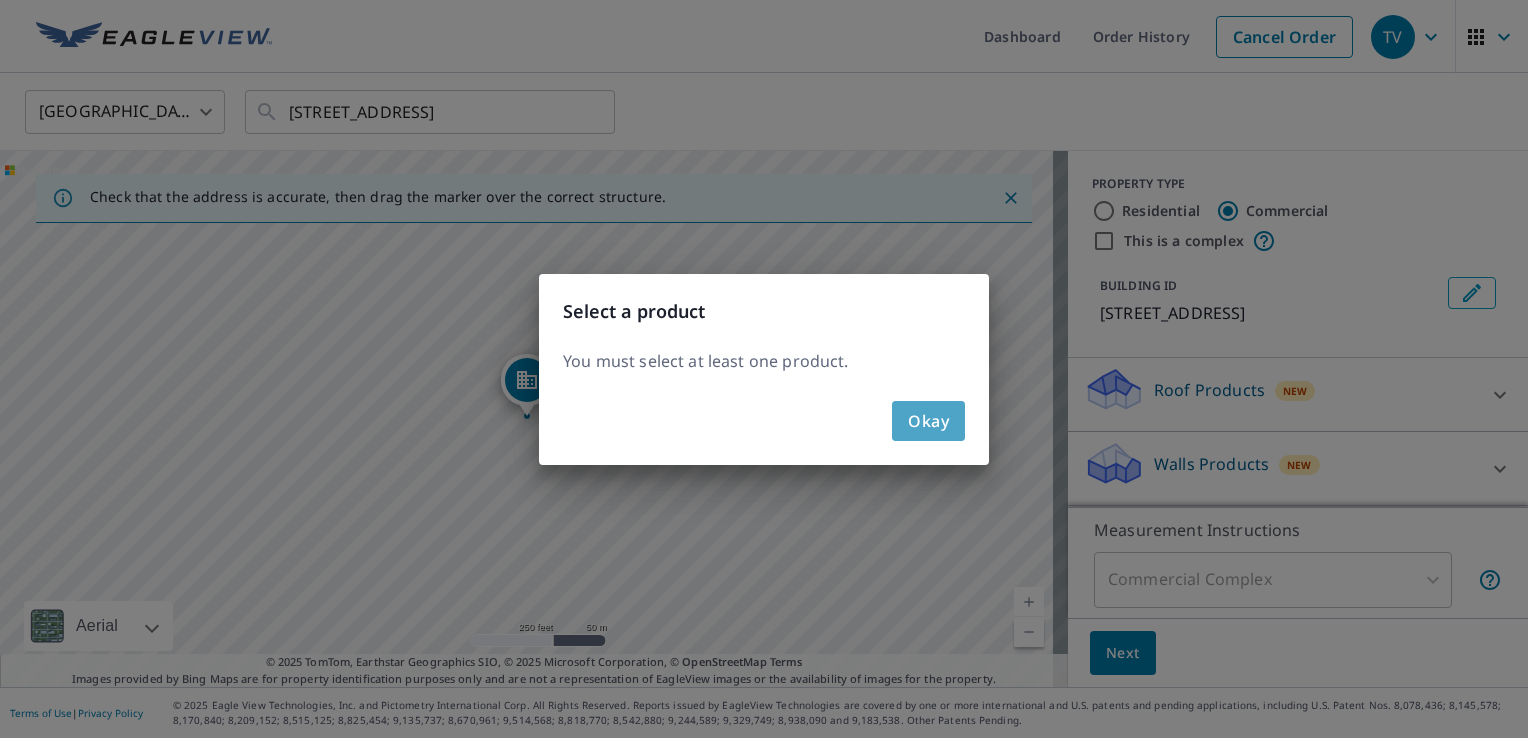 click on "Okay" at bounding box center (928, 421) 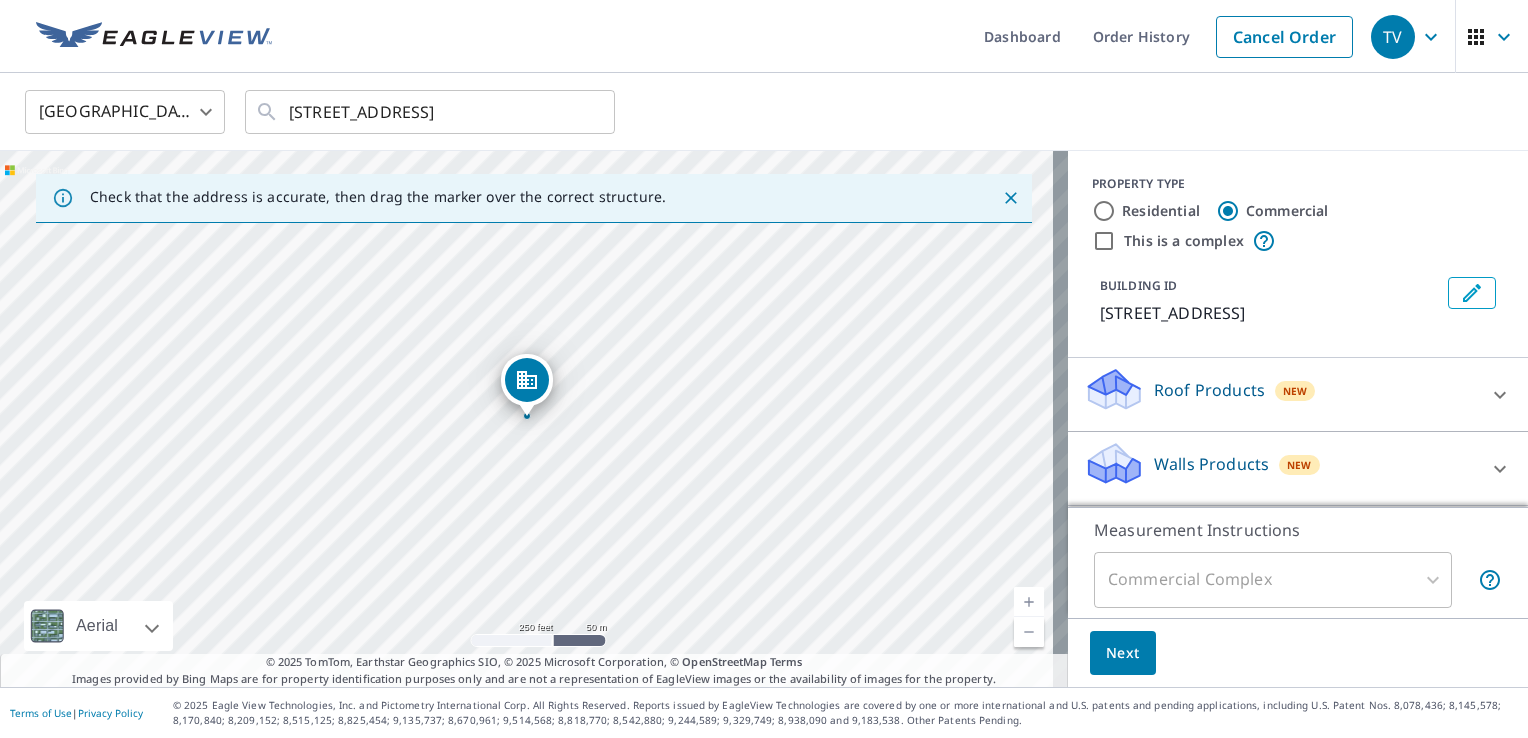 click on "Roof Products New" at bounding box center [1280, 394] 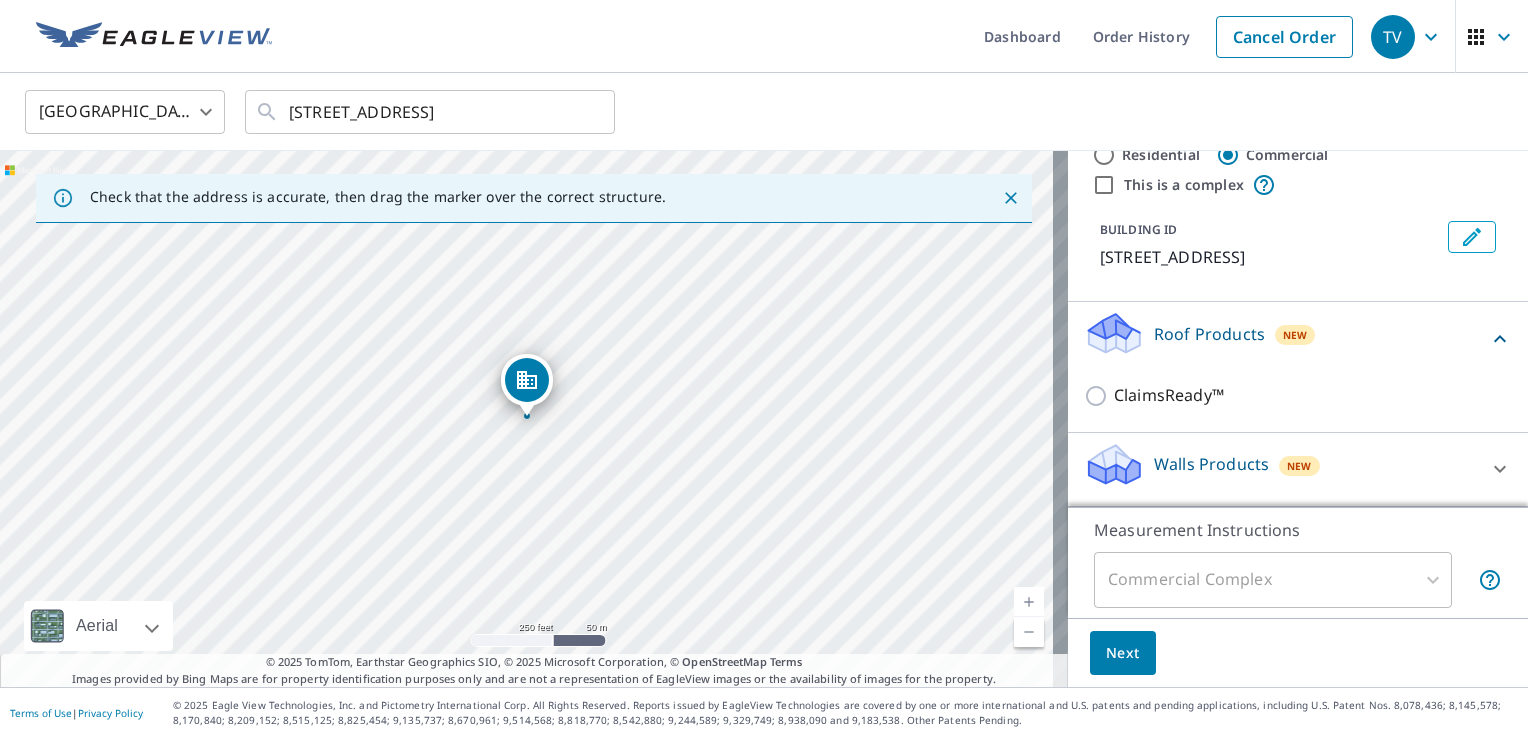 scroll, scrollTop: 78, scrollLeft: 0, axis: vertical 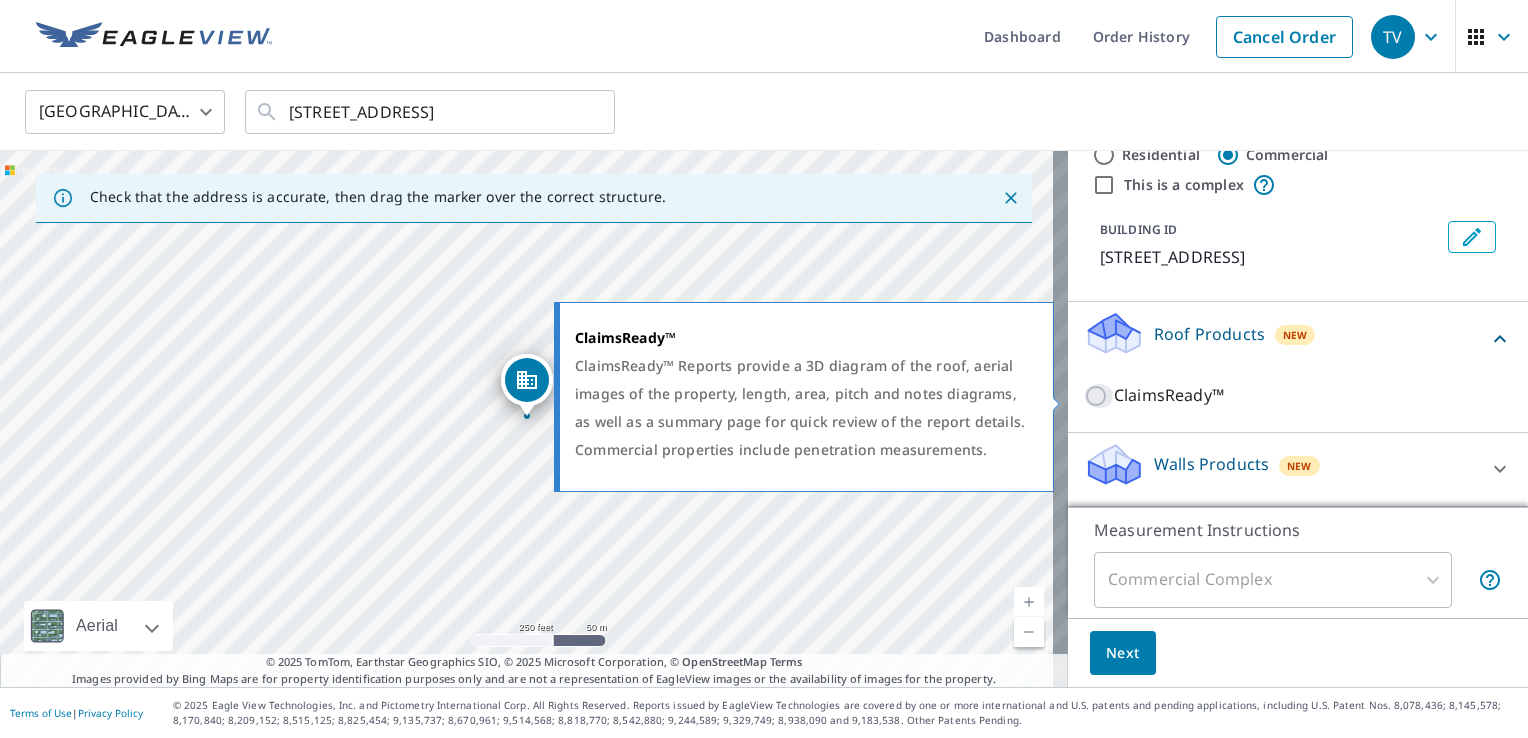 click on "ClaimsReady™" at bounding box center [1099, 396] 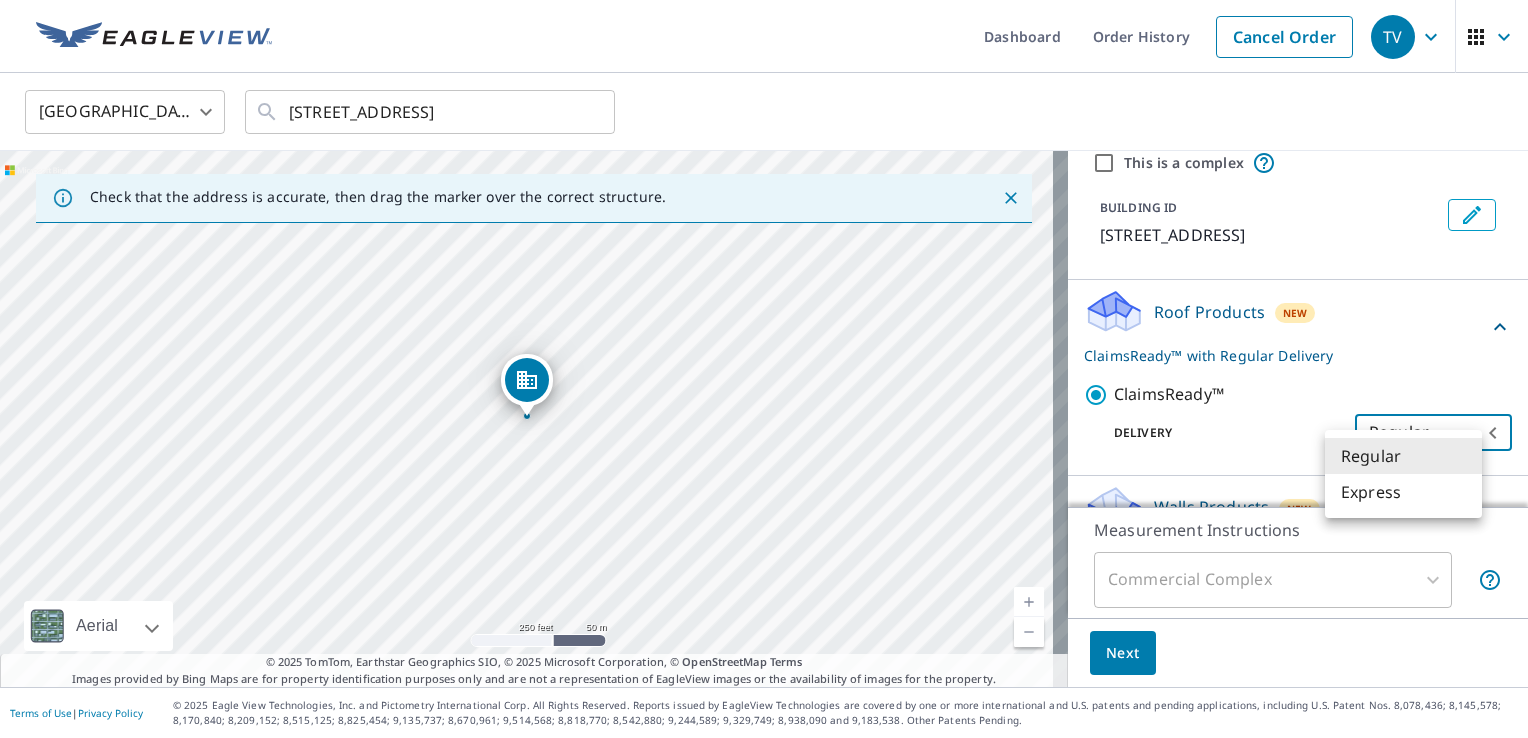click on "TV TV
Dashboard Order History Cancel Order TV United States US ​ 1917 S State Highway Mm Springfield, MO 65802 ​ Check that the address is accurate, then drag the marker over the correct structure. 1917 S State Highway Mm Springfield, MO 65802 Aerial Road A standard road map Aerial A detailed look from above Labels Labels 250 feet 50 m © 2025 TomTom, © Vexcel Imaging, © 2025 Microsoft Corporation,  © OpenStreetMap Terms © 2025 TomTom, Earthstar Geographics SIO, © 2025 Microsoft Corporation, ©   OpenStreetMap   Terms Images provided by Bing Maps are for property identification purposes only and are not a representation of EagleView images or the availability of images for the property. PROPERTY TYPE Residential Commercial This is a complex BUILDING ID 1917 S State Highway Mm, Springfield, MO, 65802 Roof Products New ClaimsReady™ with Regular Delivery ClaimsReady™ Delivery Regular 8 ​ Walls Products New Walls Measurement Instructions Commercial Complex 4 ​ Next Terms of Use  |" at bounding box center (764, 369) 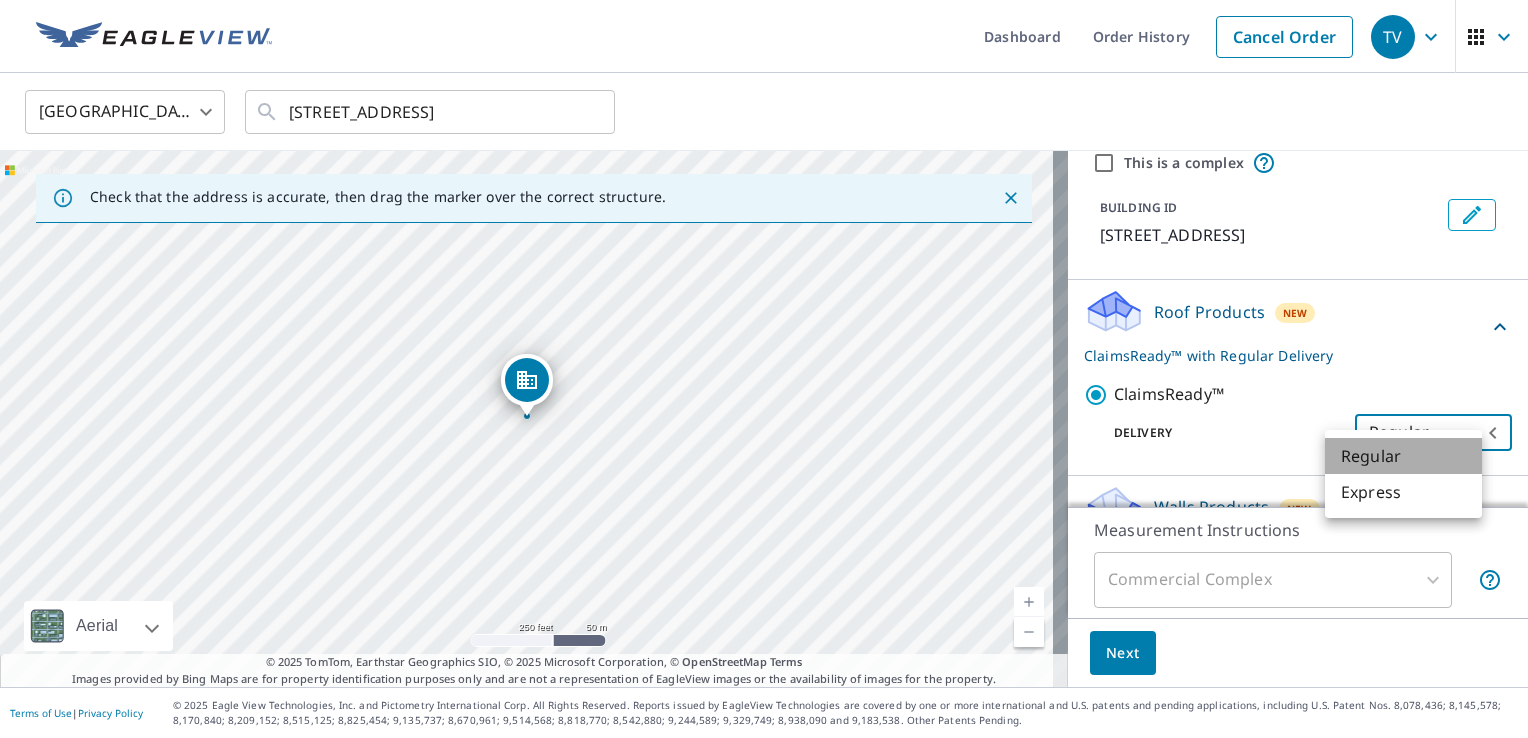 click on "Regular" at bounding box center [1403, 456] 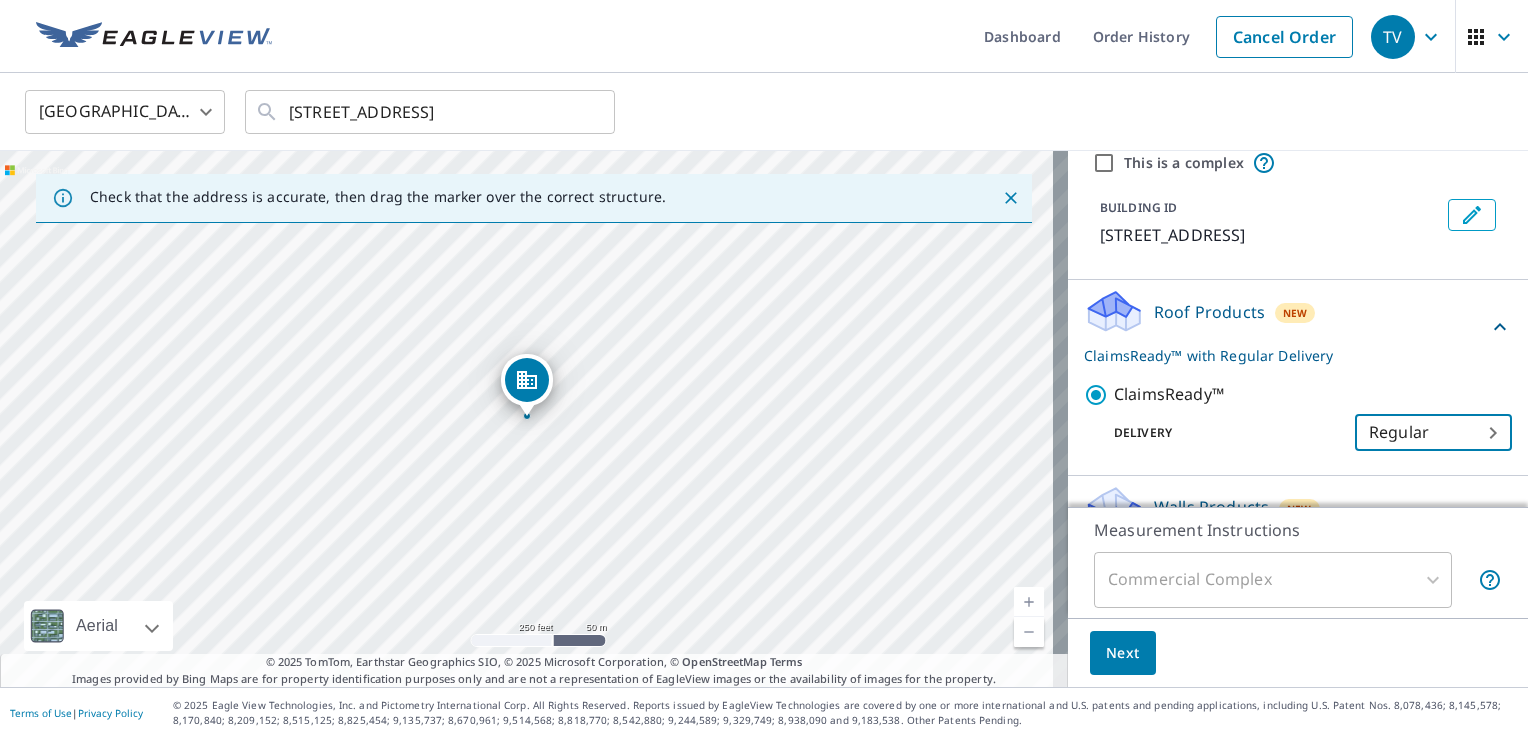 click on "Next" at bounding box center (1123, 653) 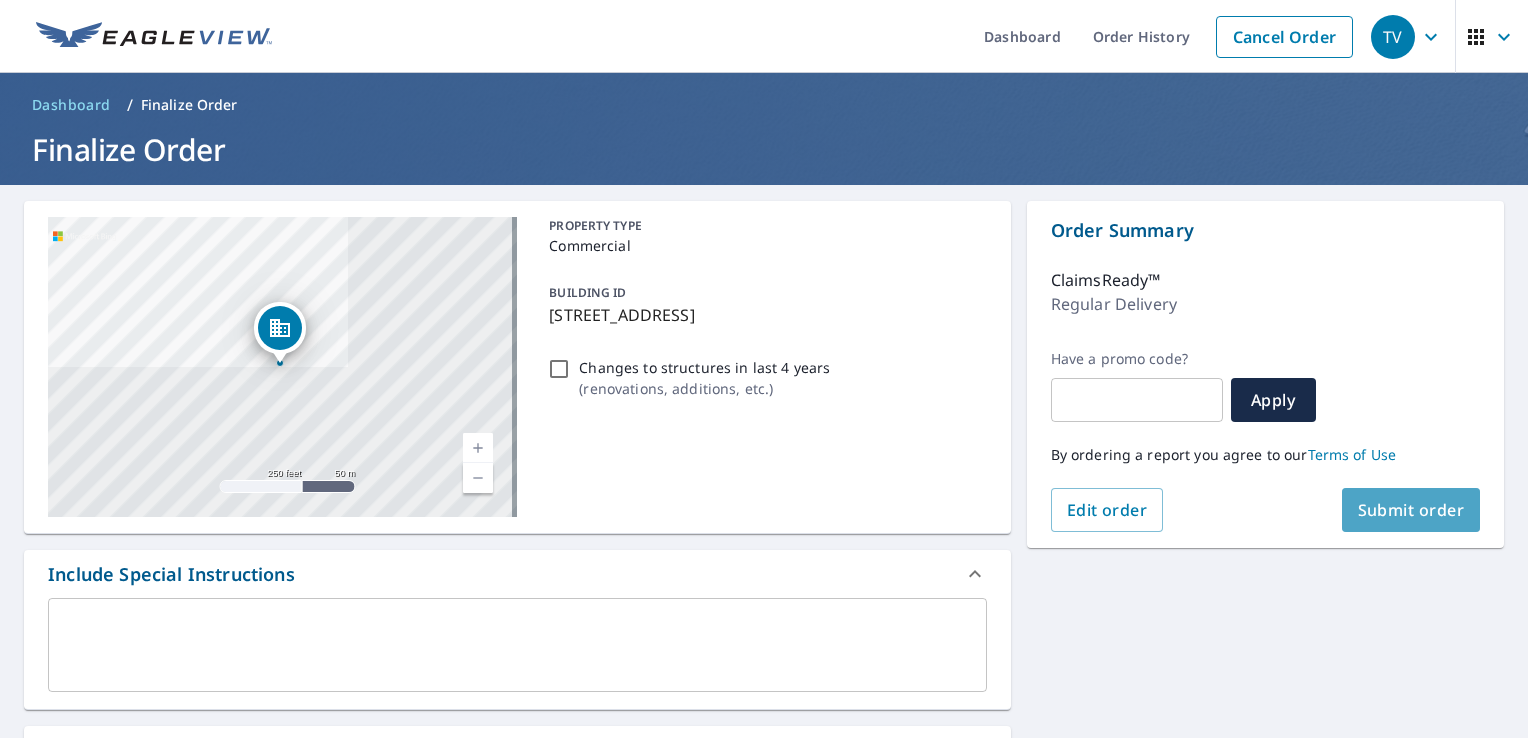 click on "Submit order" at bounding box center [1411, 510] 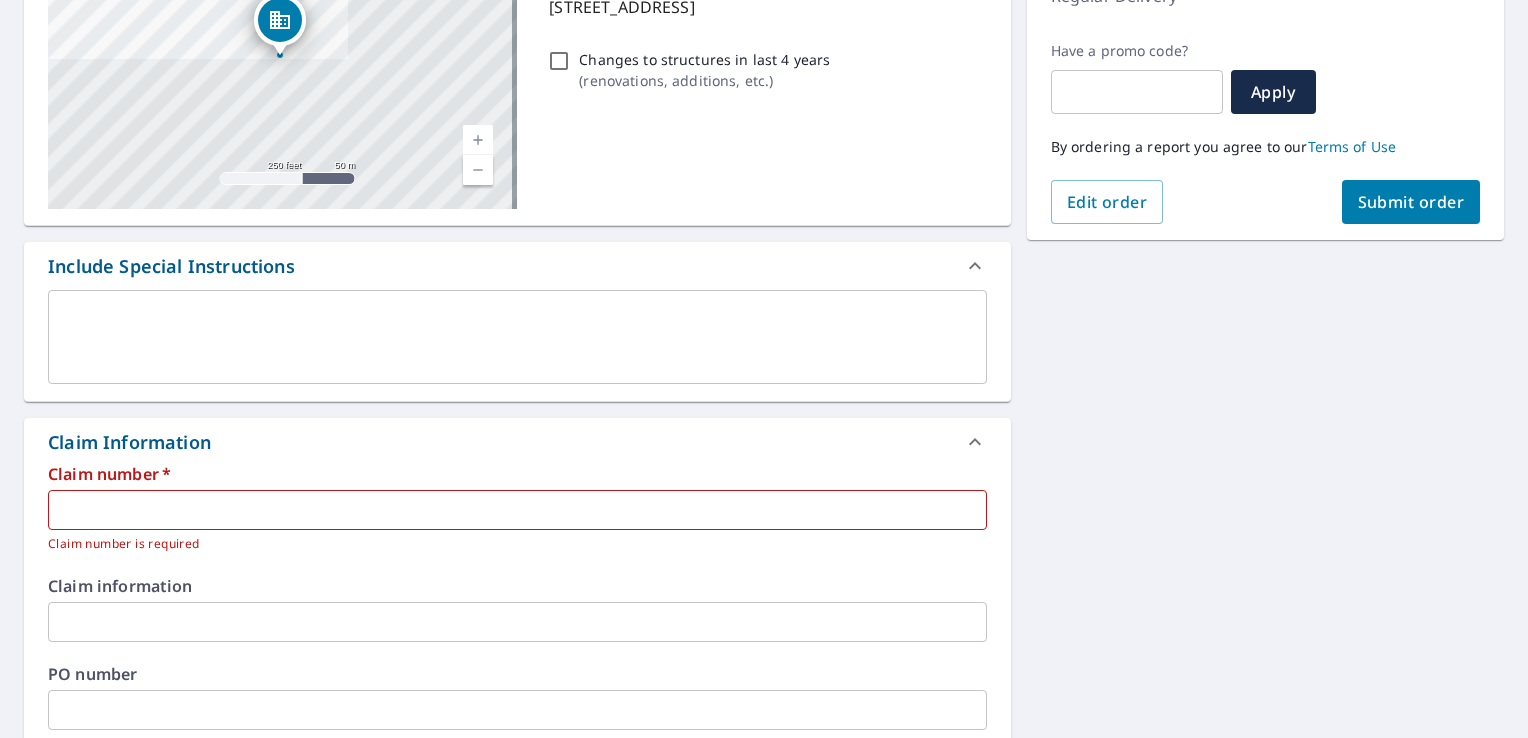 scroll, scrollTop: 320, scrollLeft: 0, axis: vertical 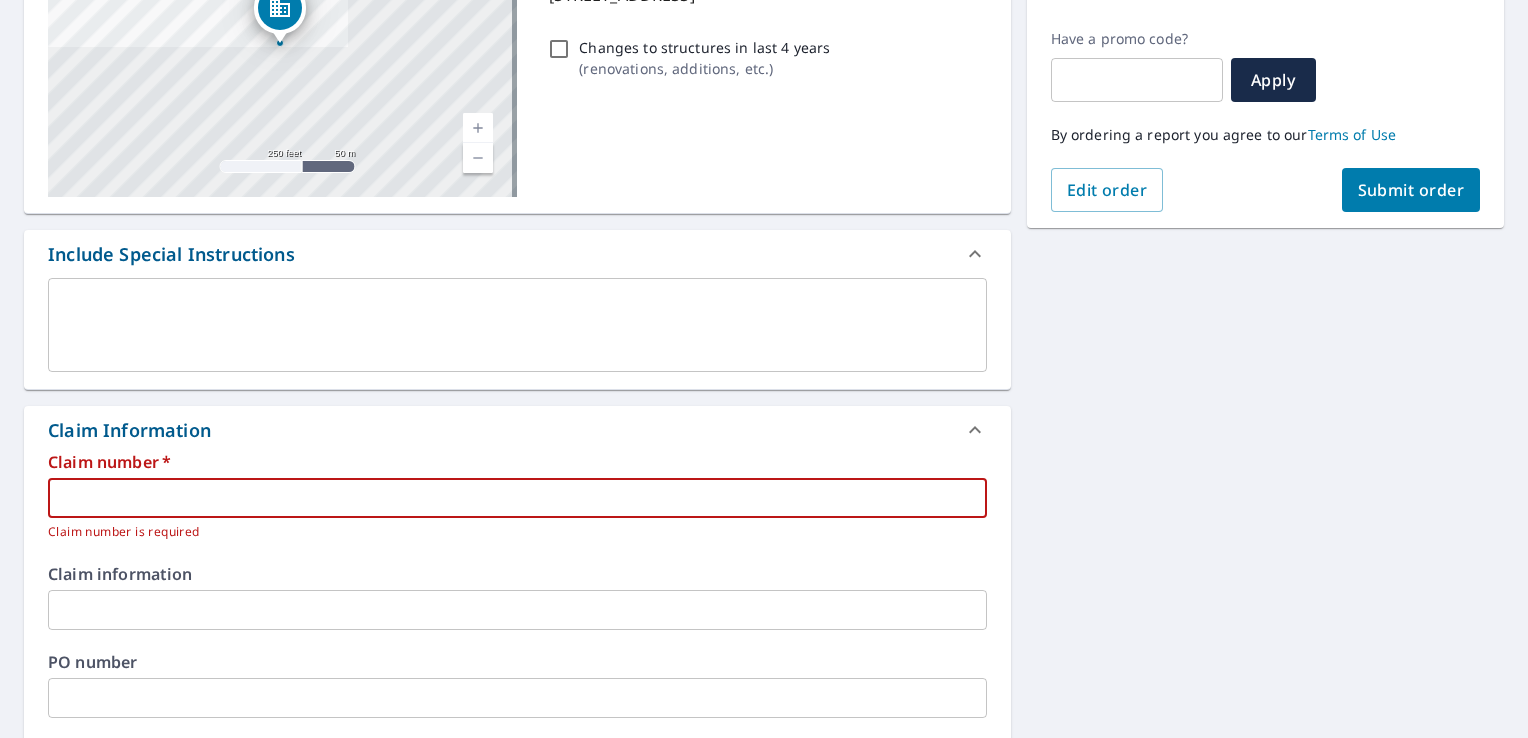 click at bounding box center [517, 498] 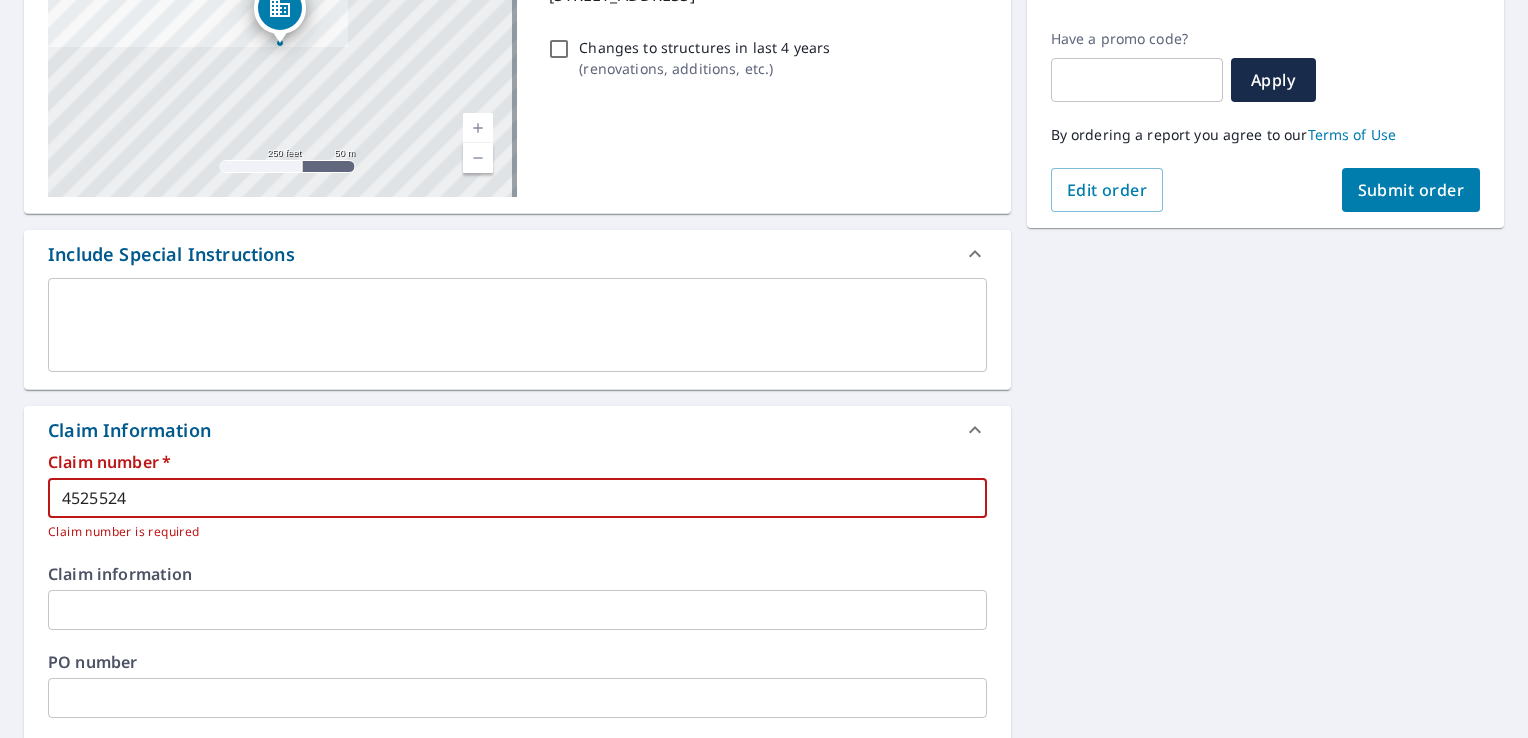 type on "4525524" 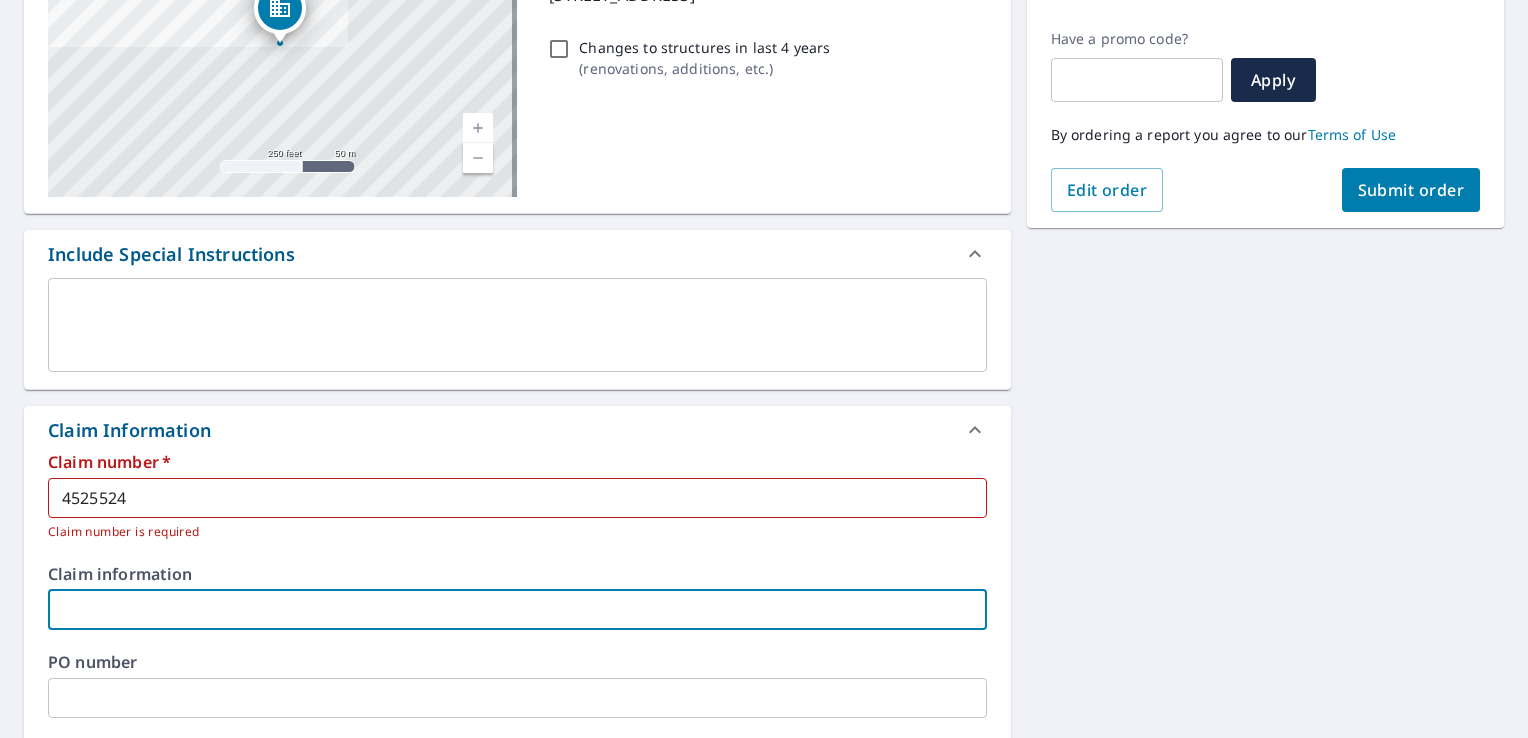 click at bounding box center [517, 610] 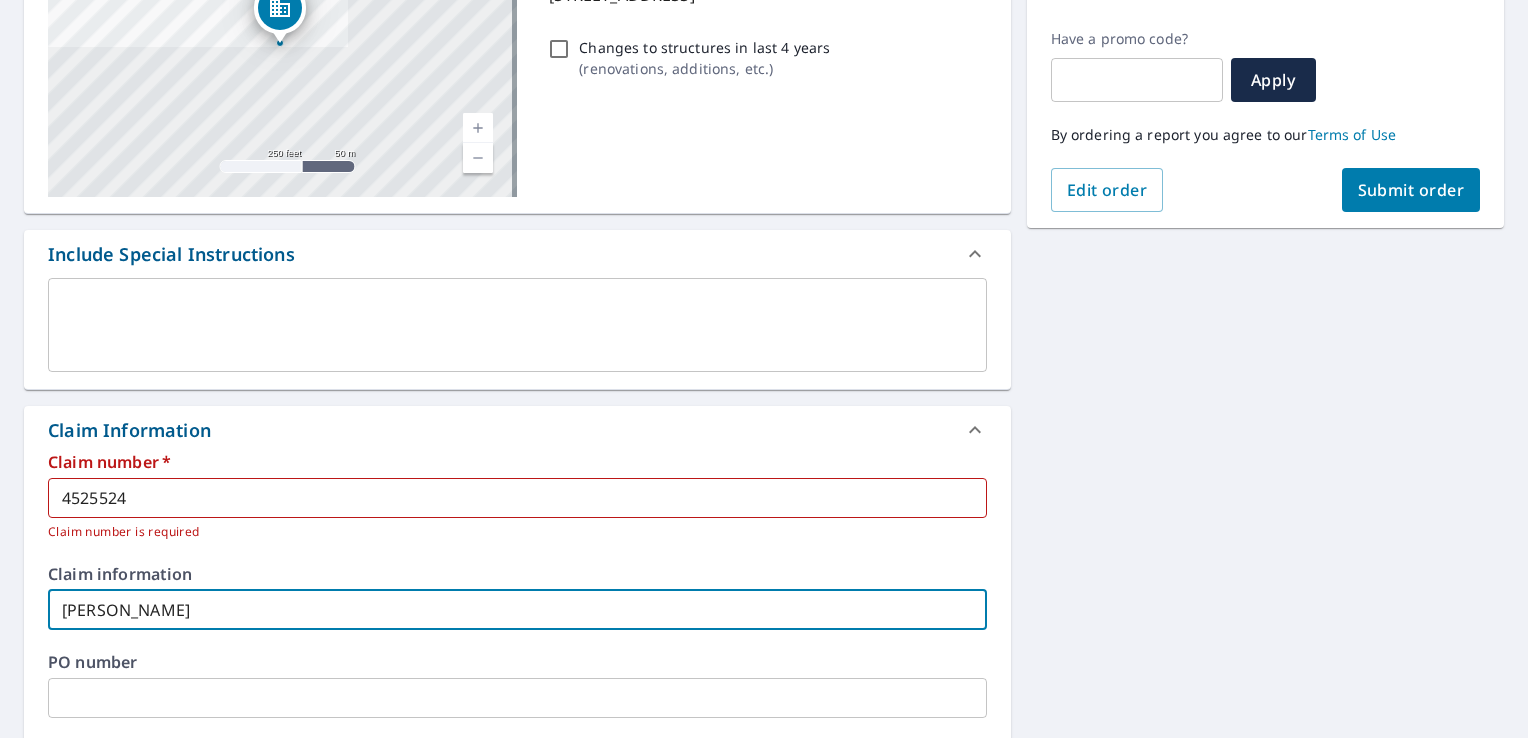 type on "Herrmann Lumber" 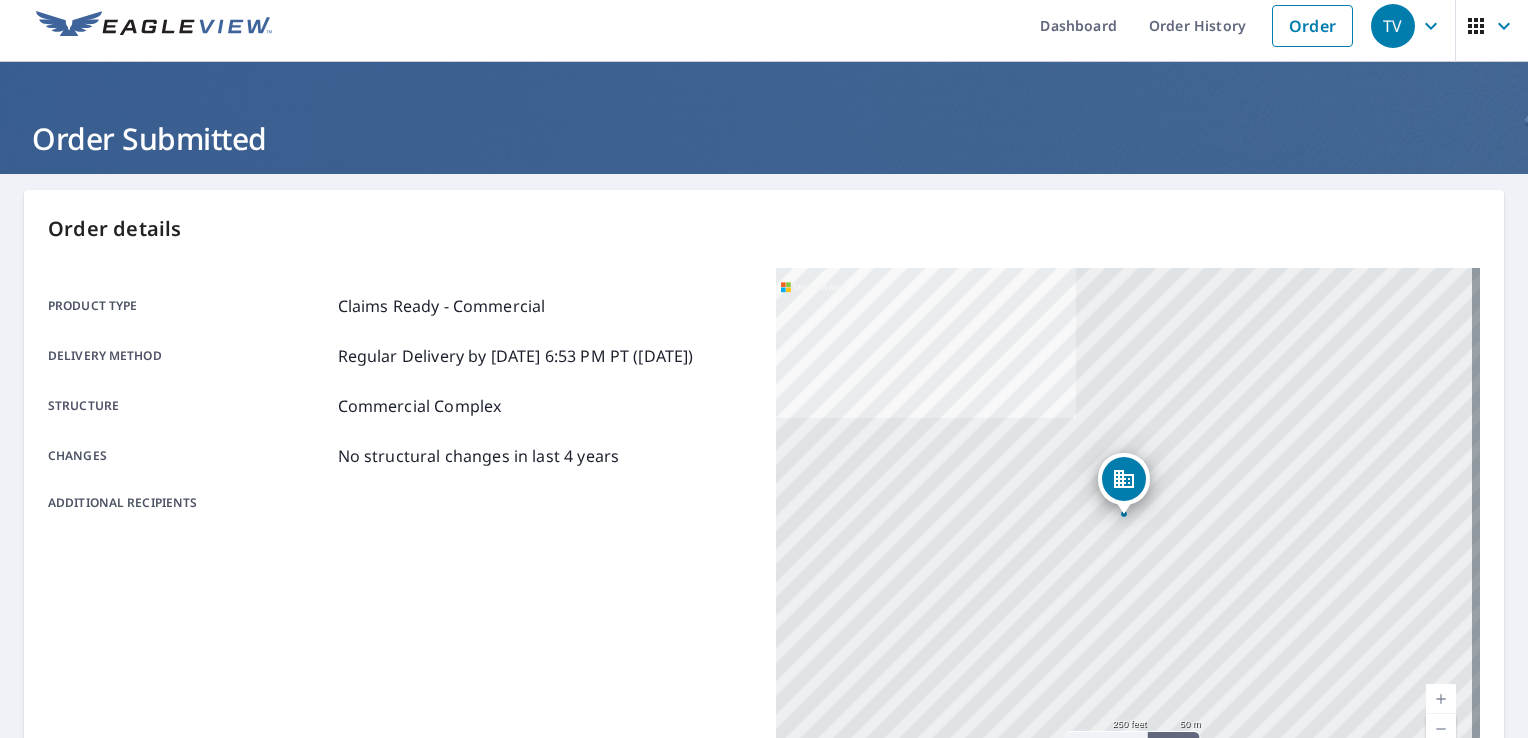scroll, scrollTop: 0, scrollLeft: 0, axis: both 